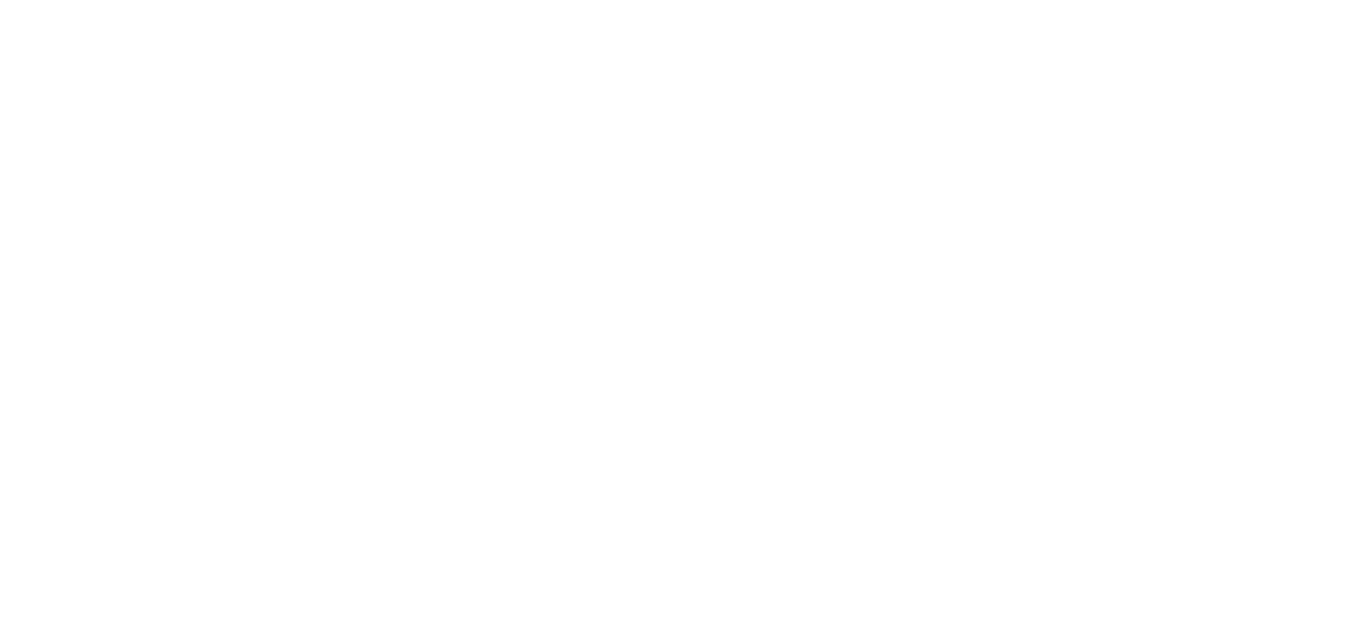 scroll, scrollTop: 0, scrollLeft: 0, axis: both 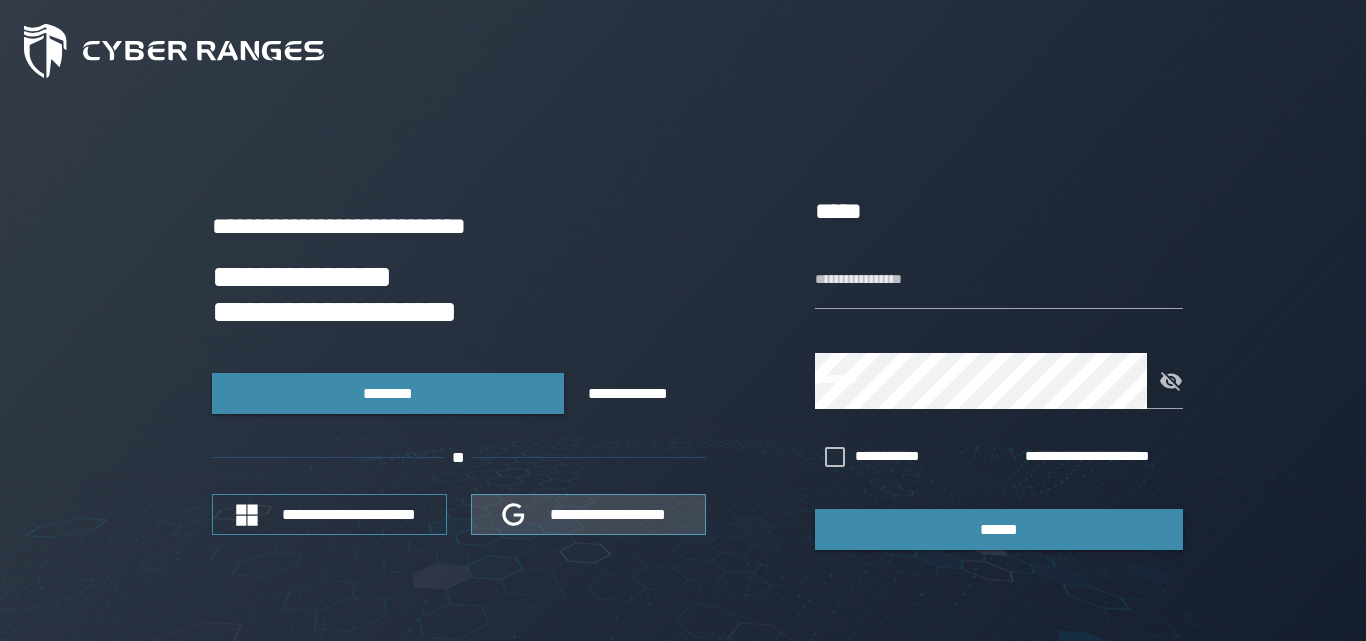 click on "**********" at bounding box center [608, 514] 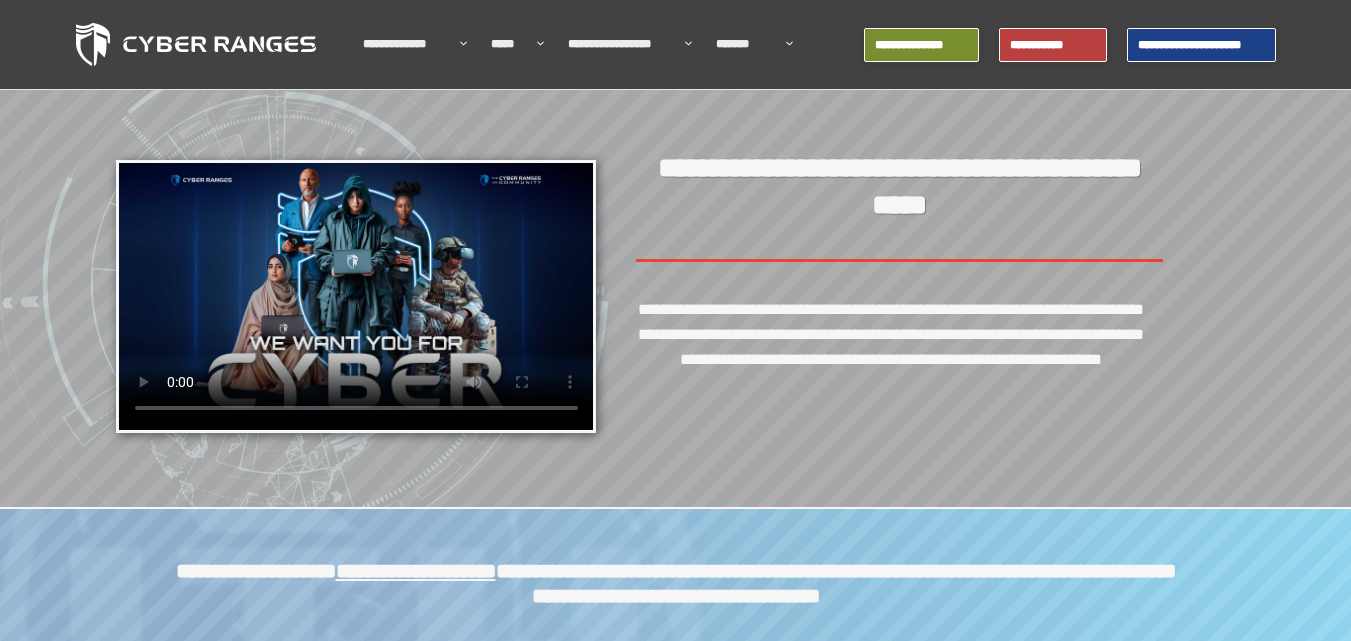 scroll, scrollTop: 0, scrollLeft: 0, axis: both 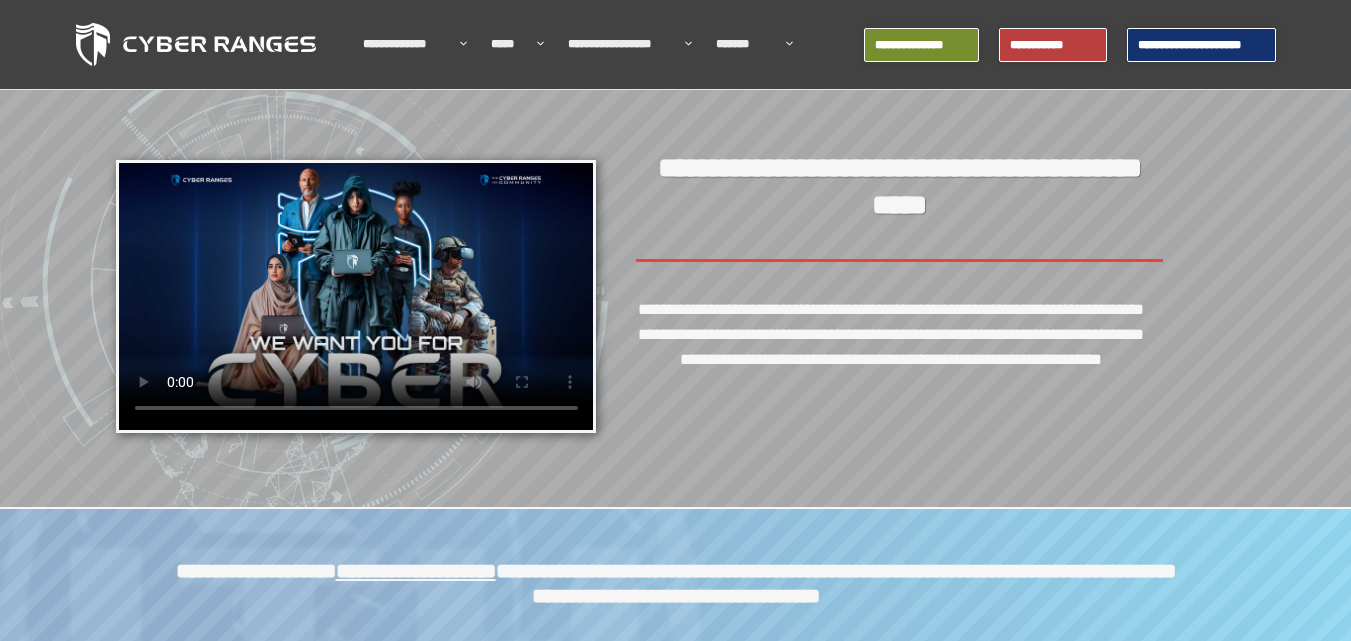 click on "**********" at bounding box center [1201, 45] 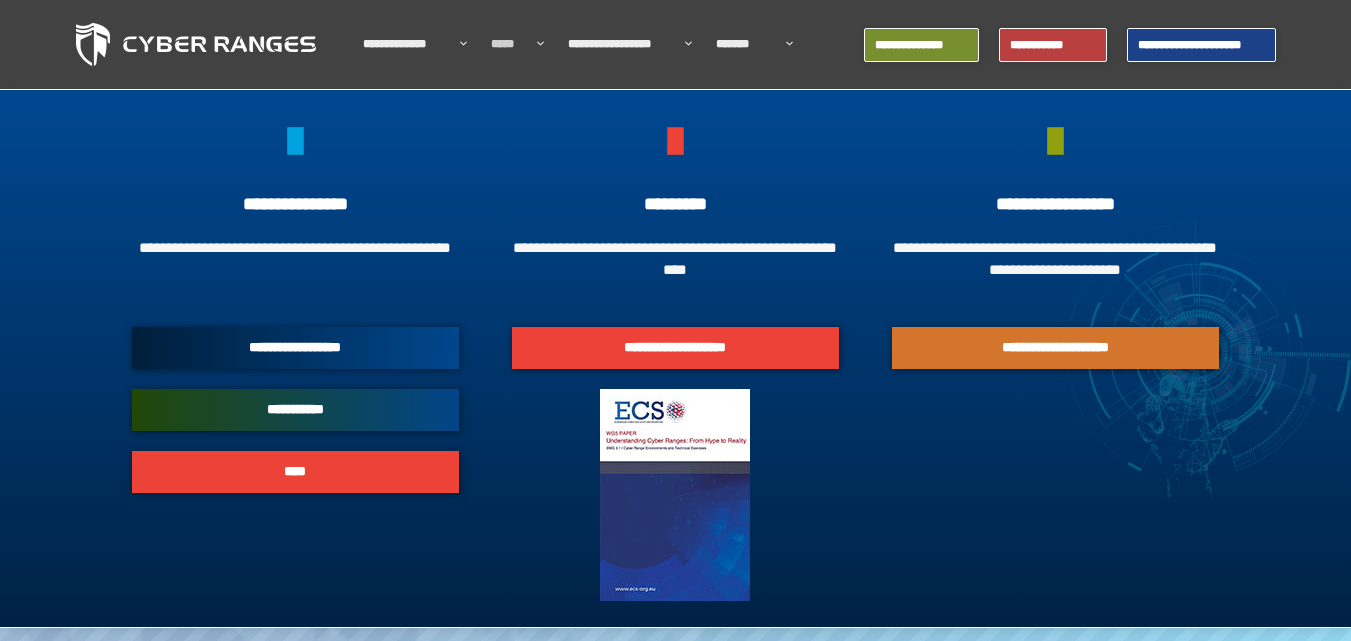 click at bounding box center [535, 44] 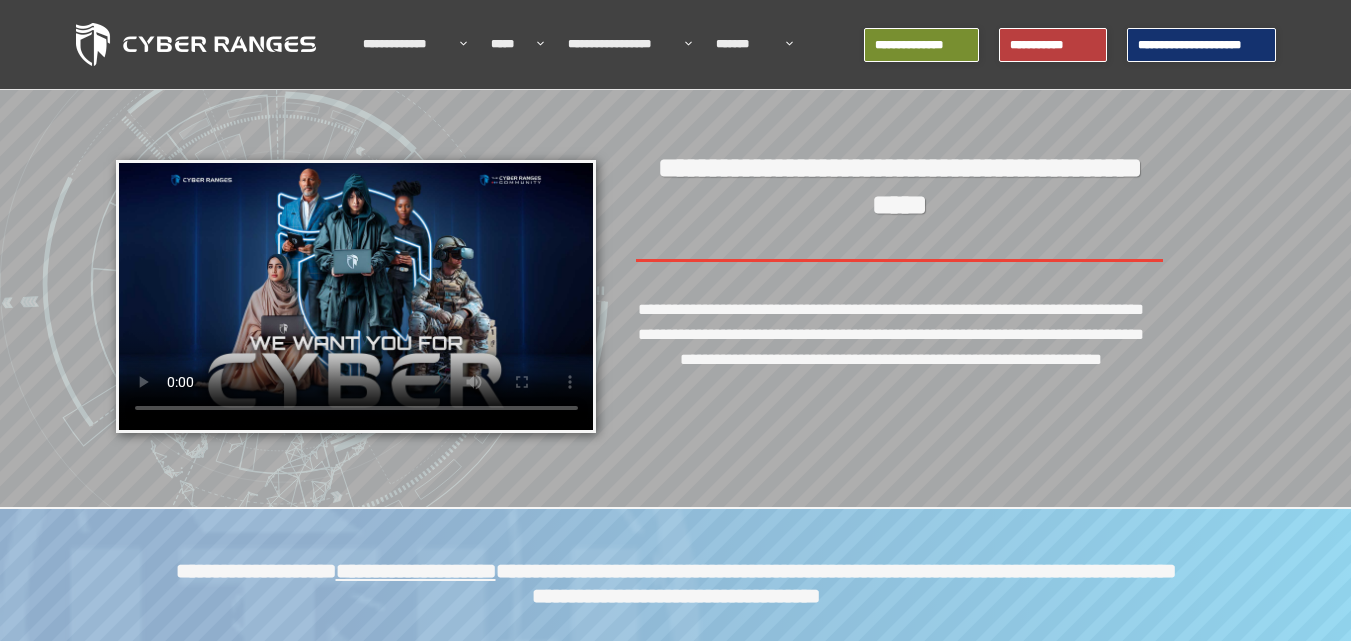 click on "**********" at bounding box center [1201, 45] 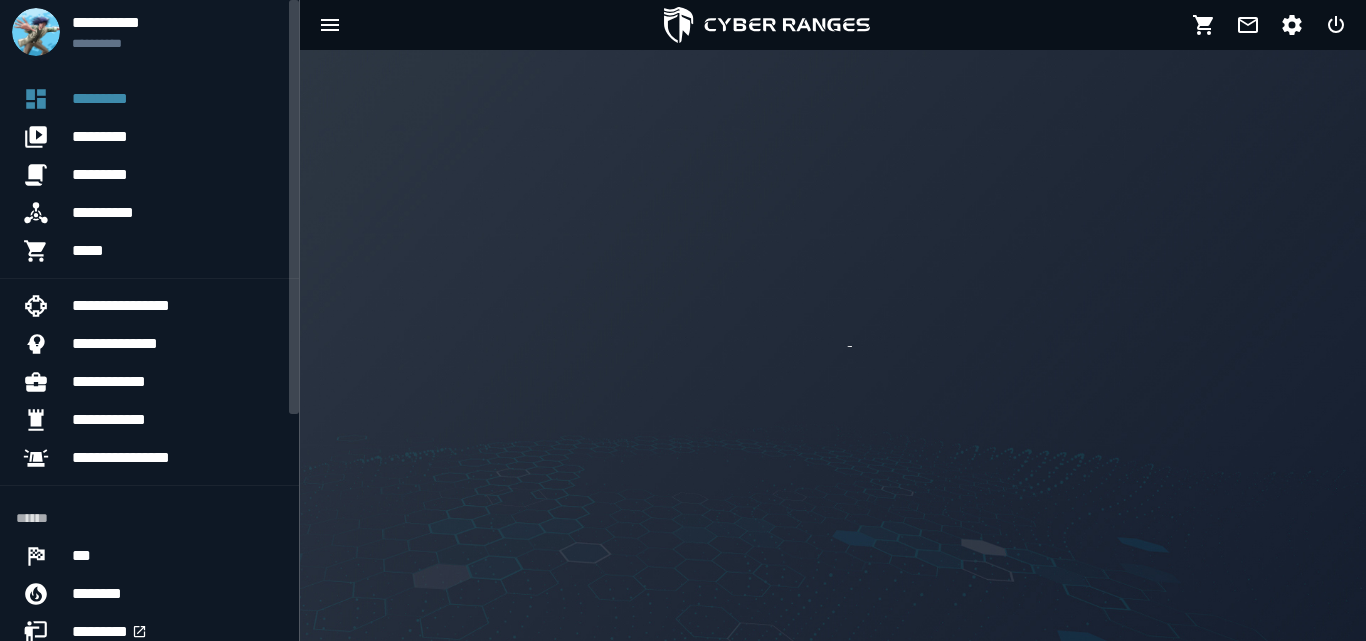 scroll, scrollTop: 0, scrollLeft: 0, axis: both 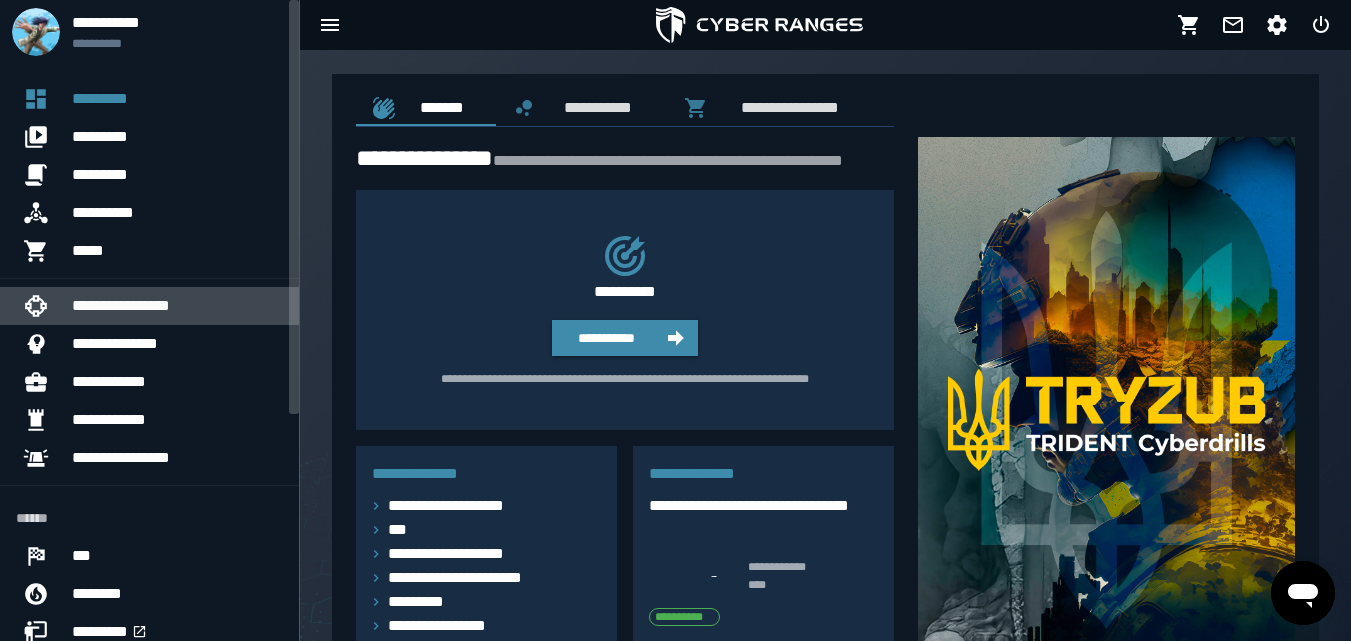 click on "**********" at bounding box center (177, 306) 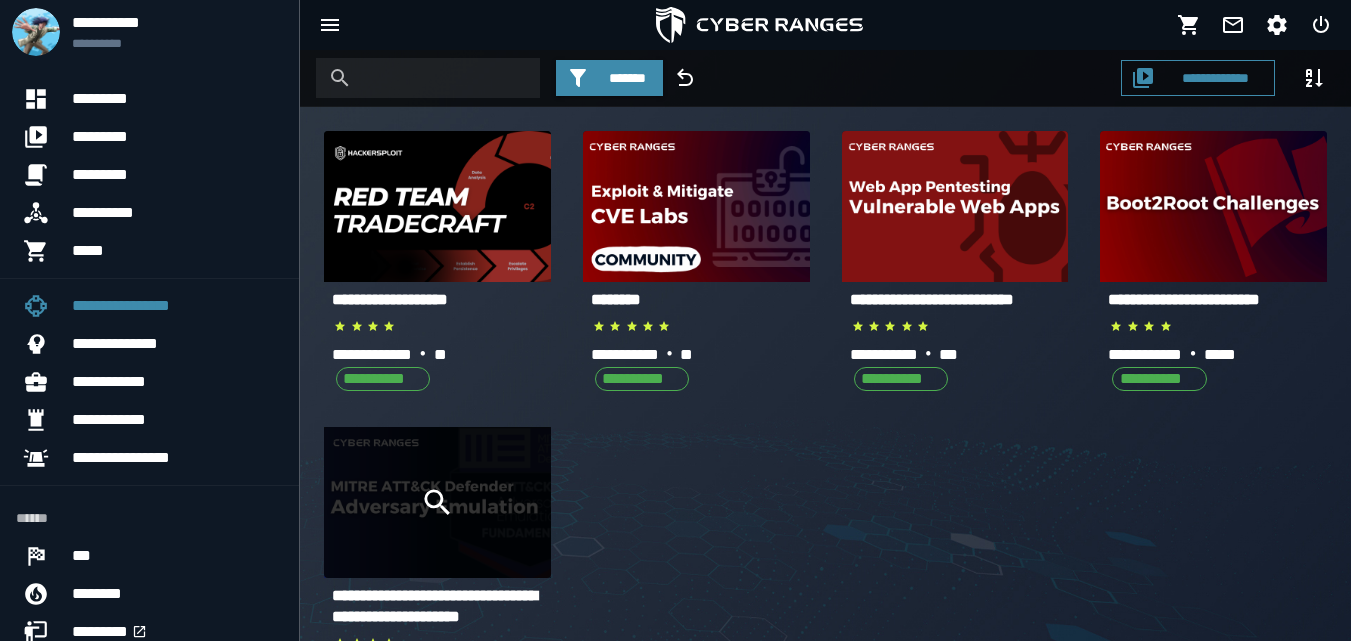click 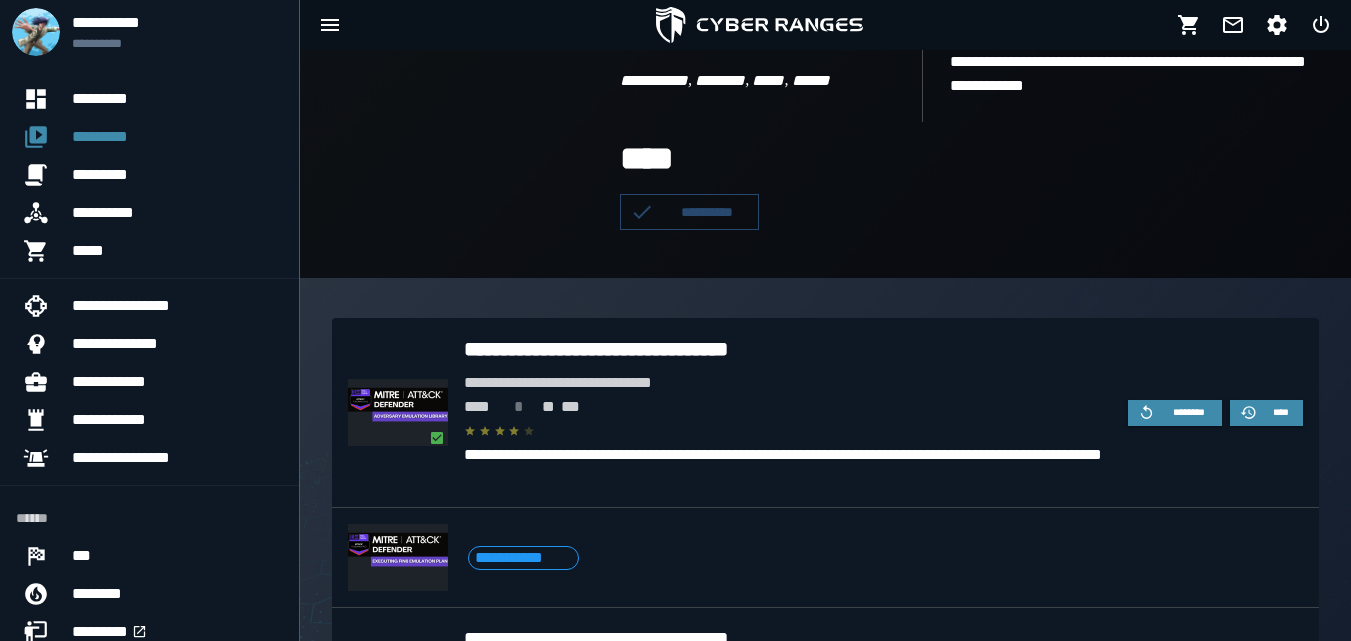 scroll, scrollTop: 417, scrollLeft: 0, axis: vertical 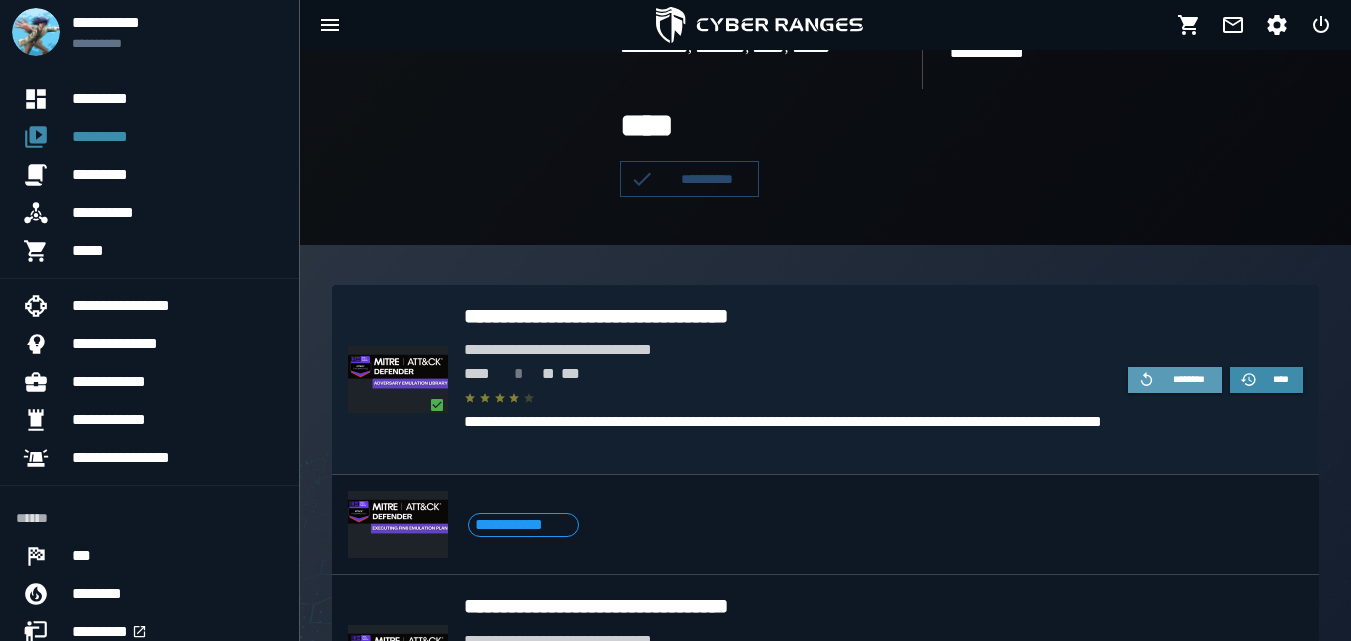 click on "********" at bounding box center [1189, 379] 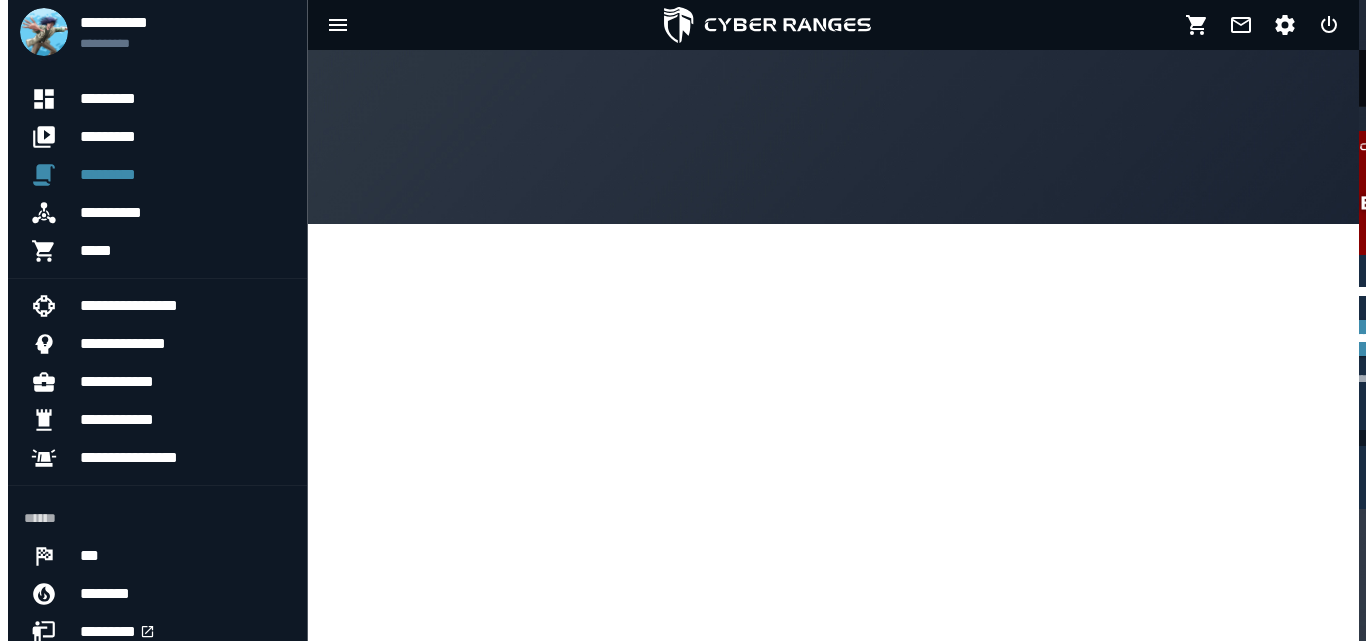 scroll, scrollTop: 0, scrollLeft: 0, axis: both 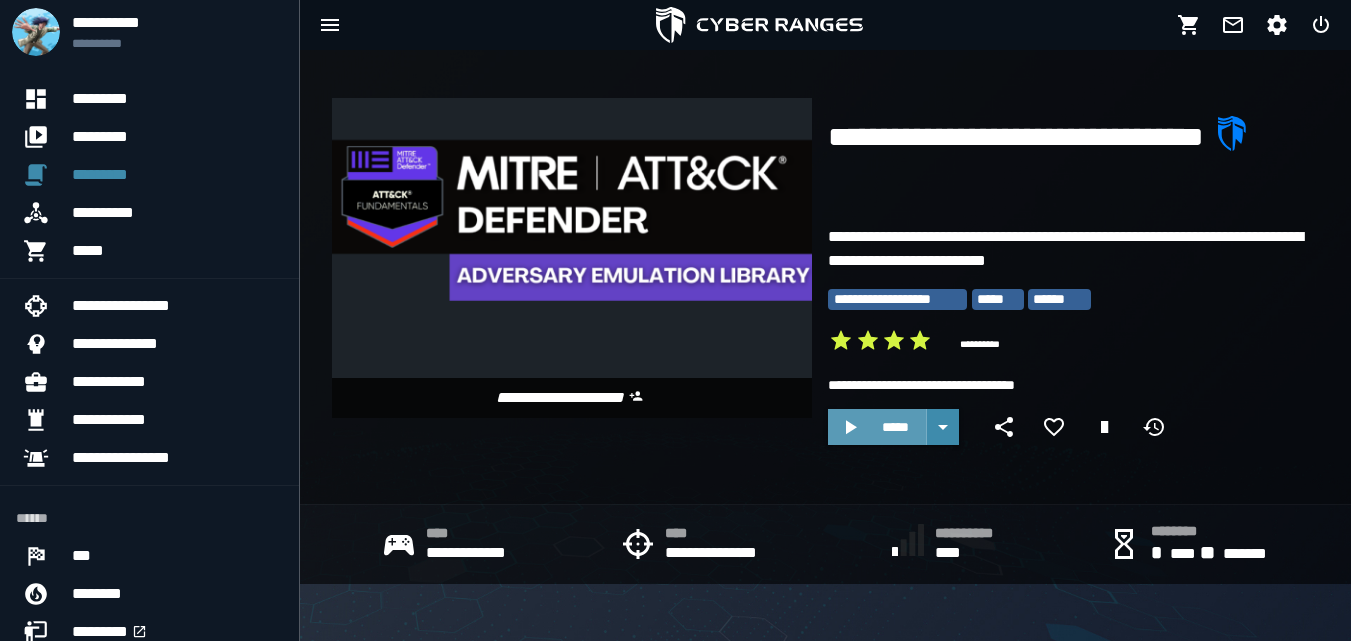 click on "*****" at bounding box center (895, 427) 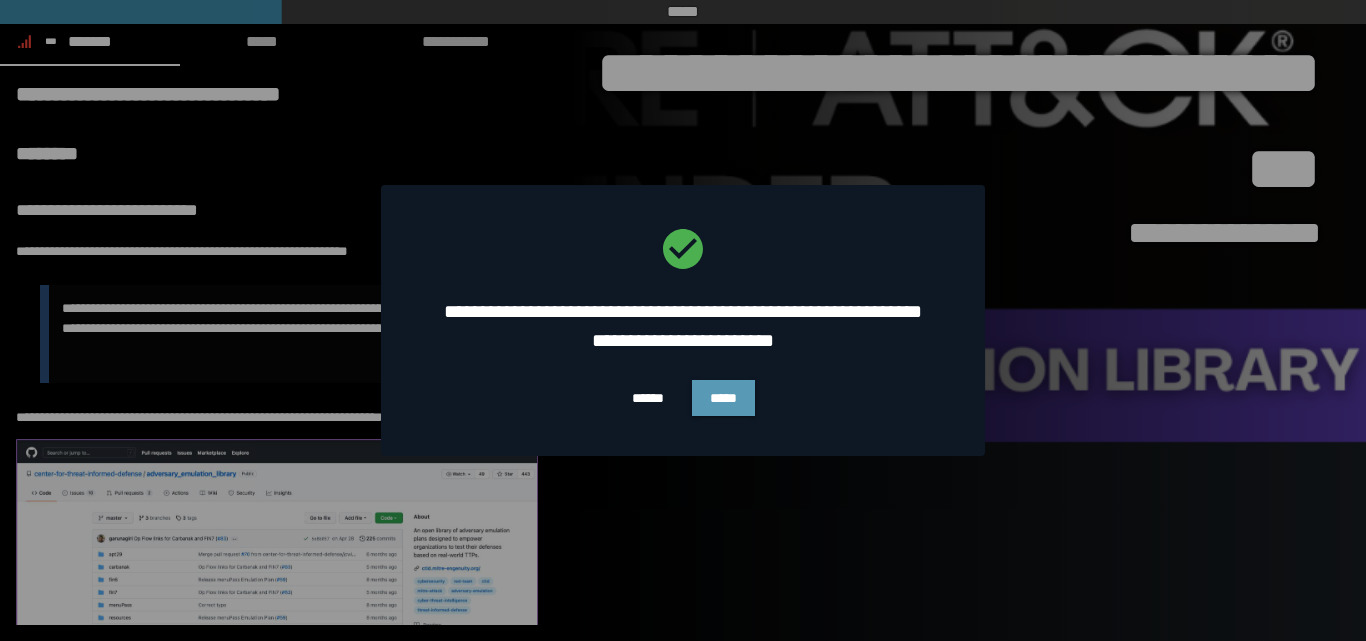 click on "*****" at bounding box center [723, 398] 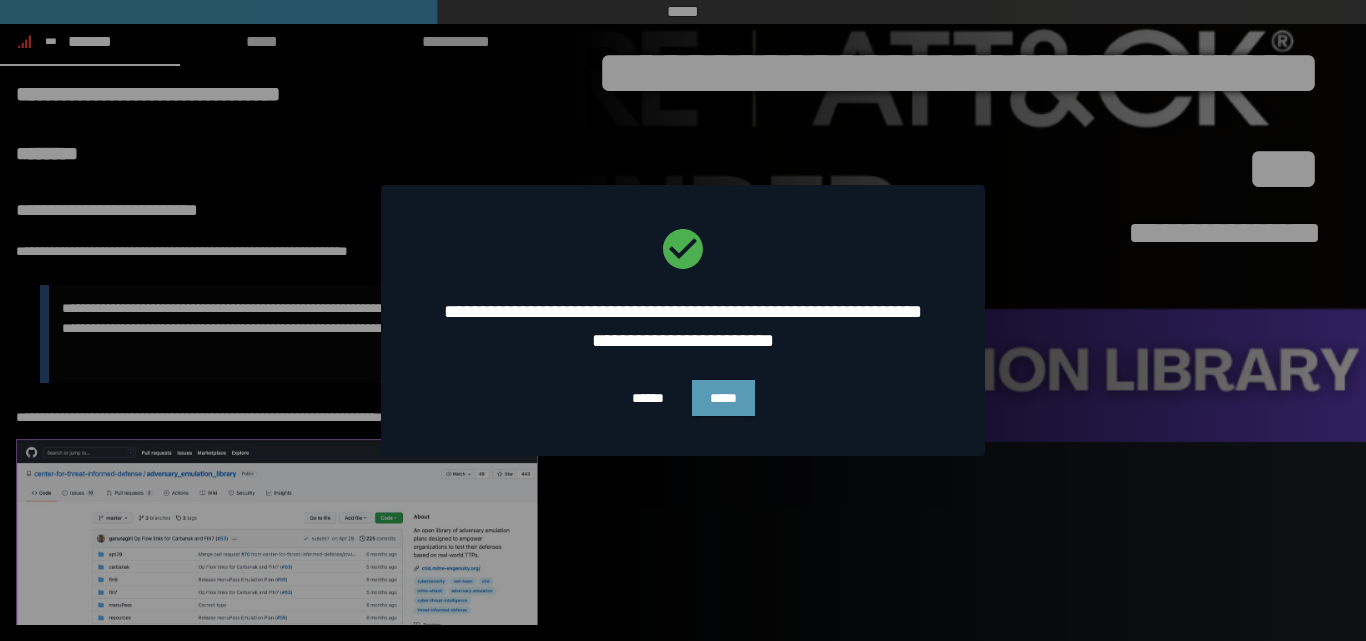 click on "*****" at bounding box center [723, 398] 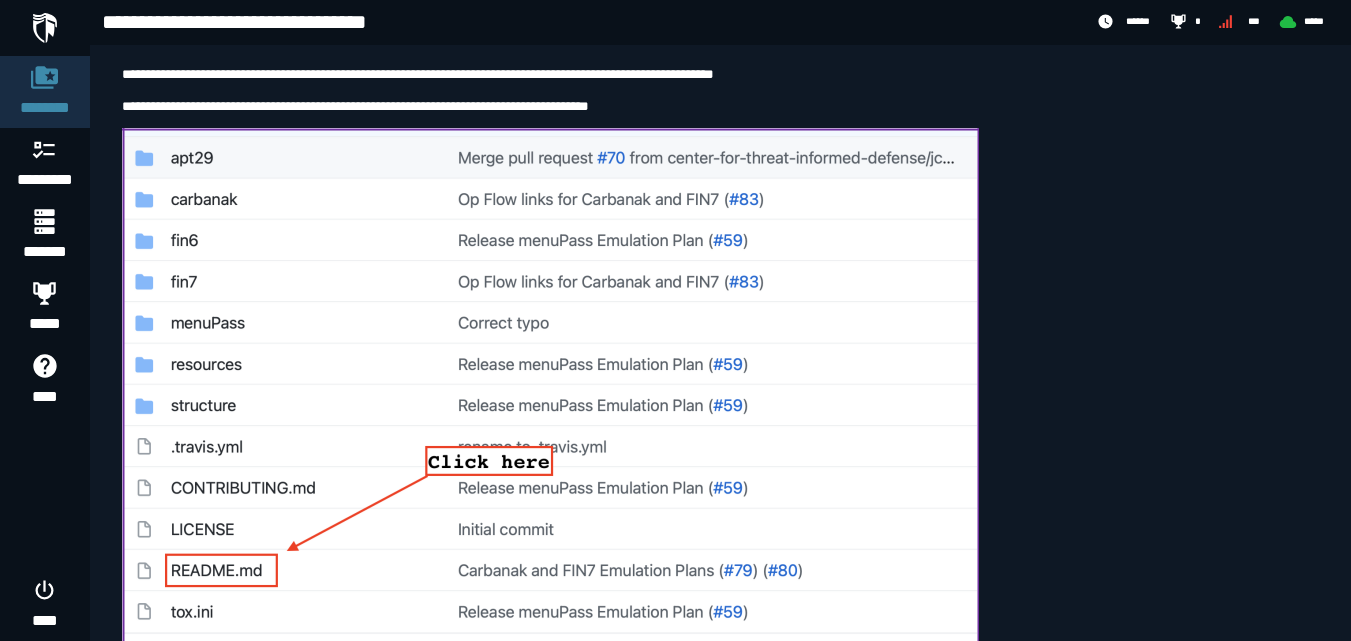 scroll, scrollTop: 0, scrollLeft: 0, axis: both 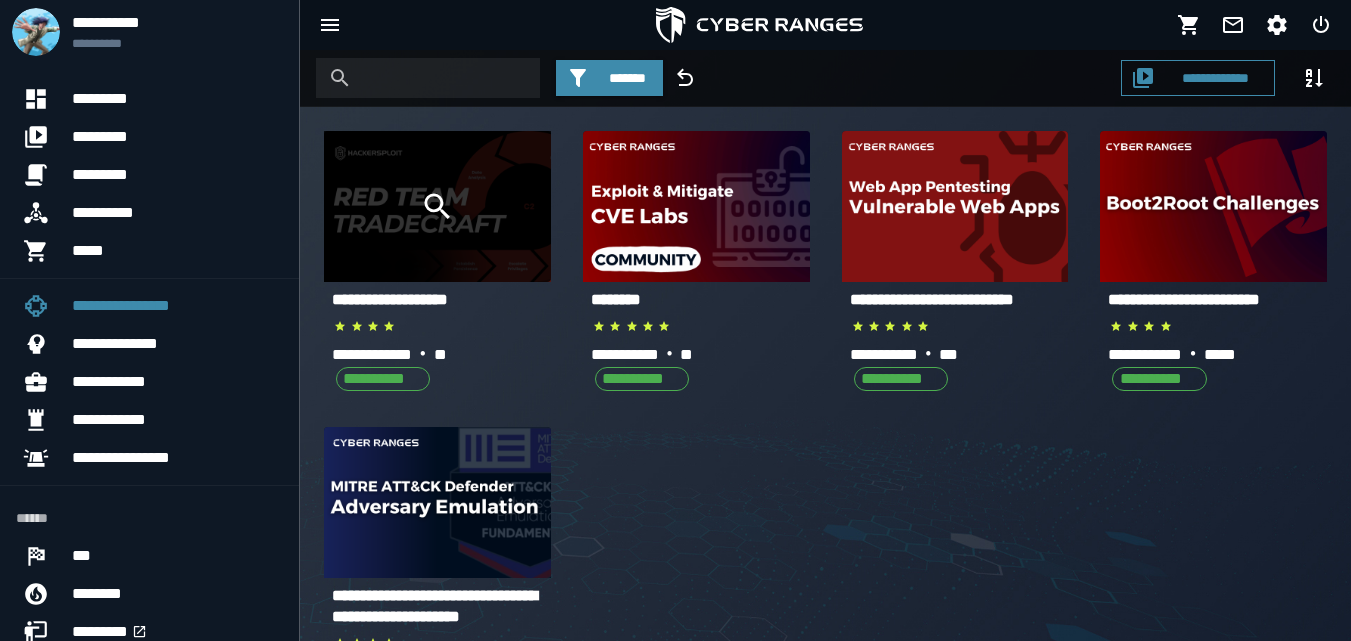 click 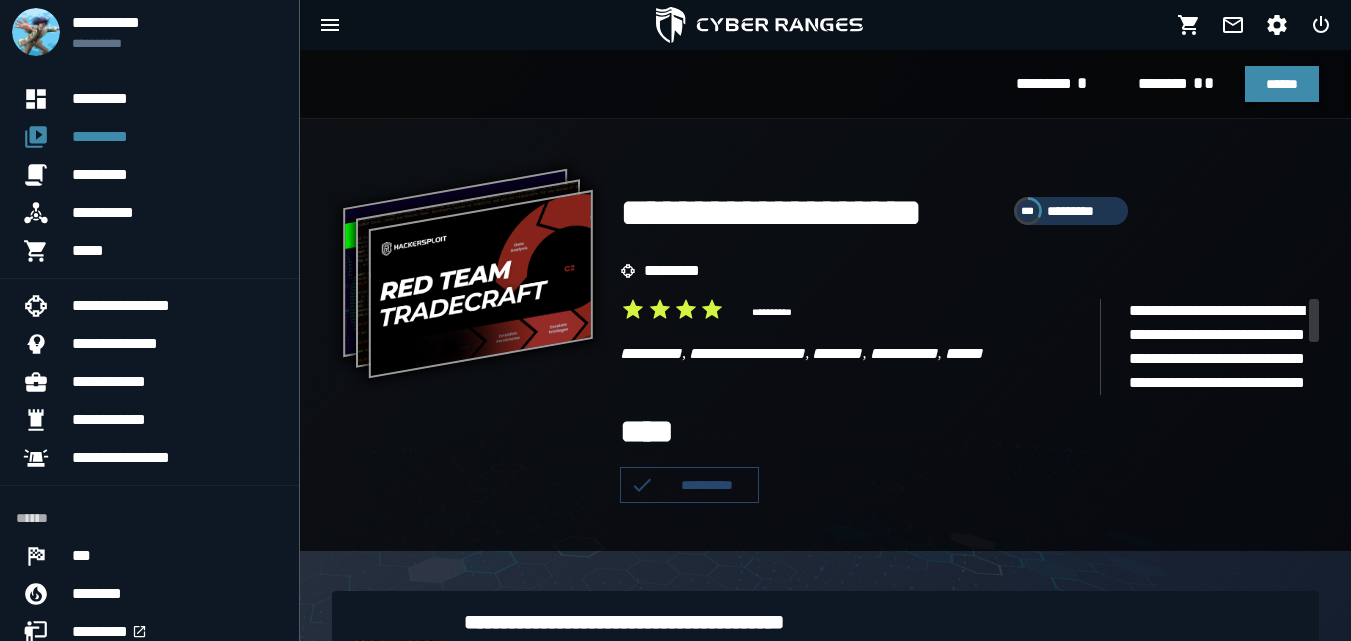 scroll, scrollTop: 488, scrollLeft: 0, axis: vertical 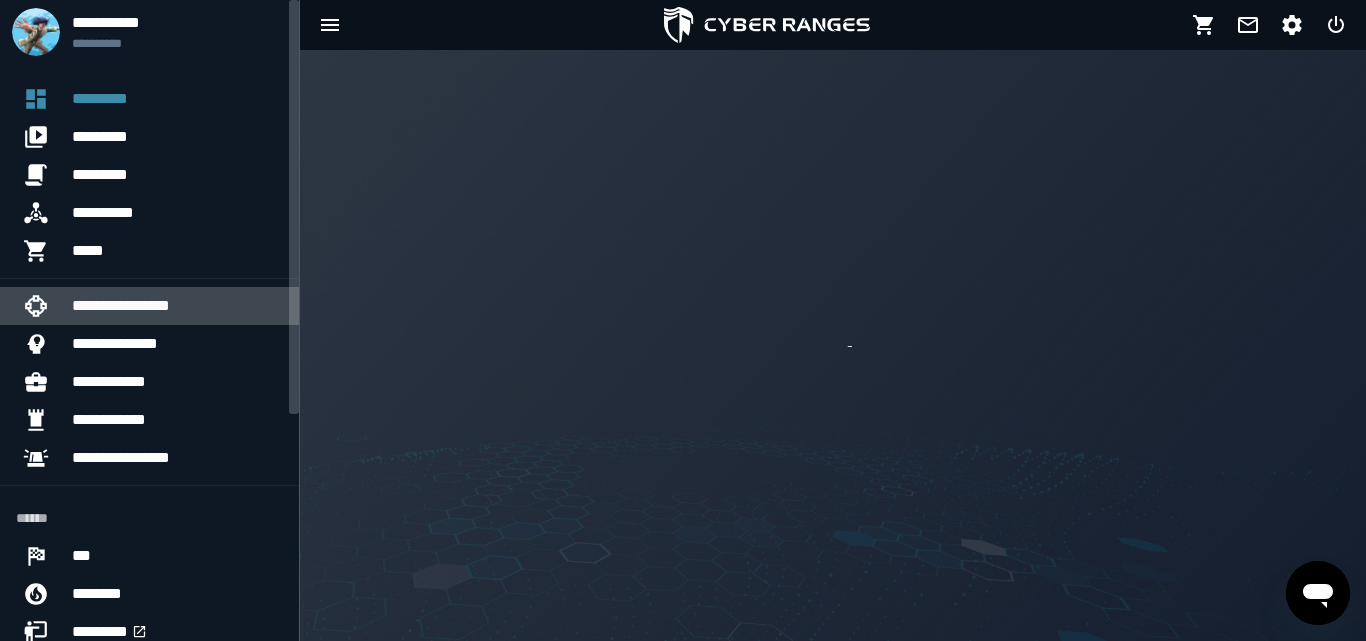 click on "**********" at bounding box center (177, 306) 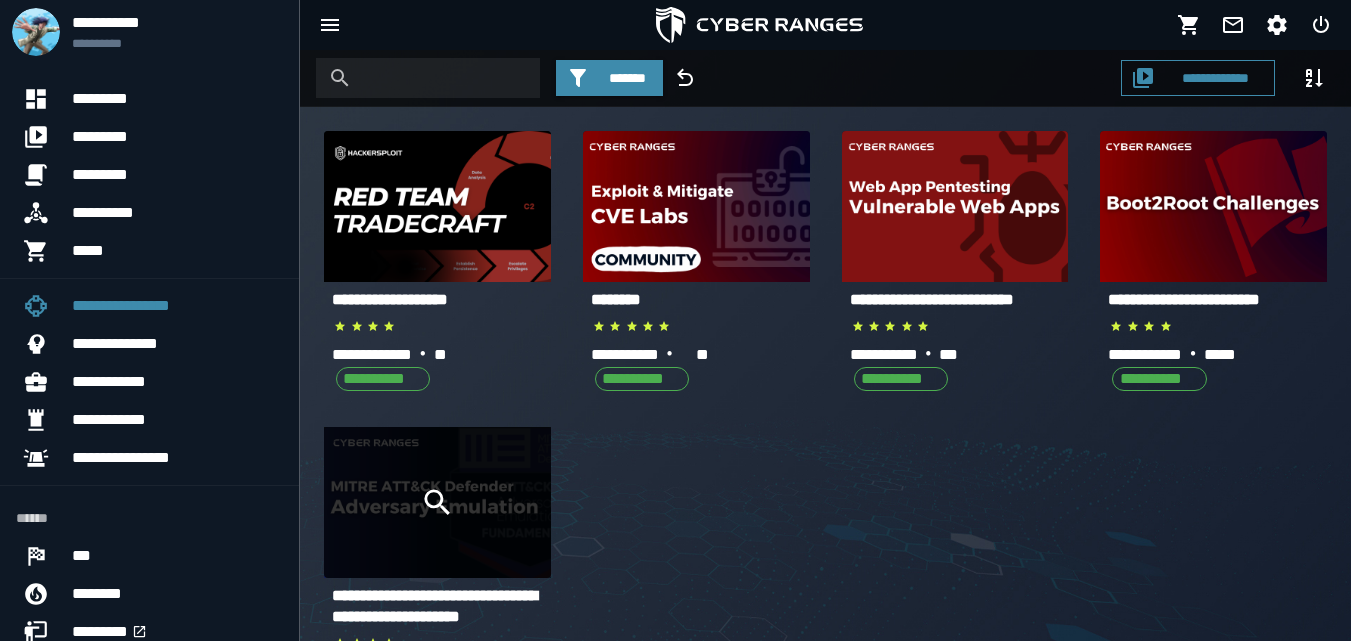 click 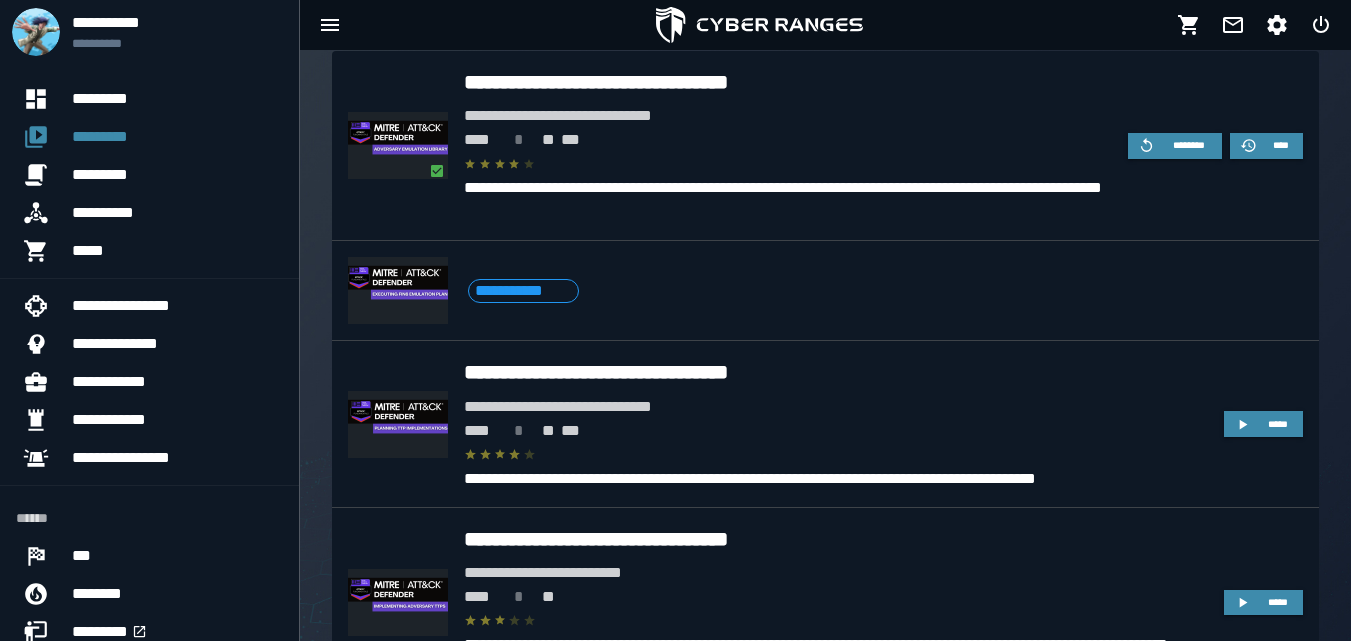 scroll, scrollTop: 645, scrollLeft: 0, axis: vertical 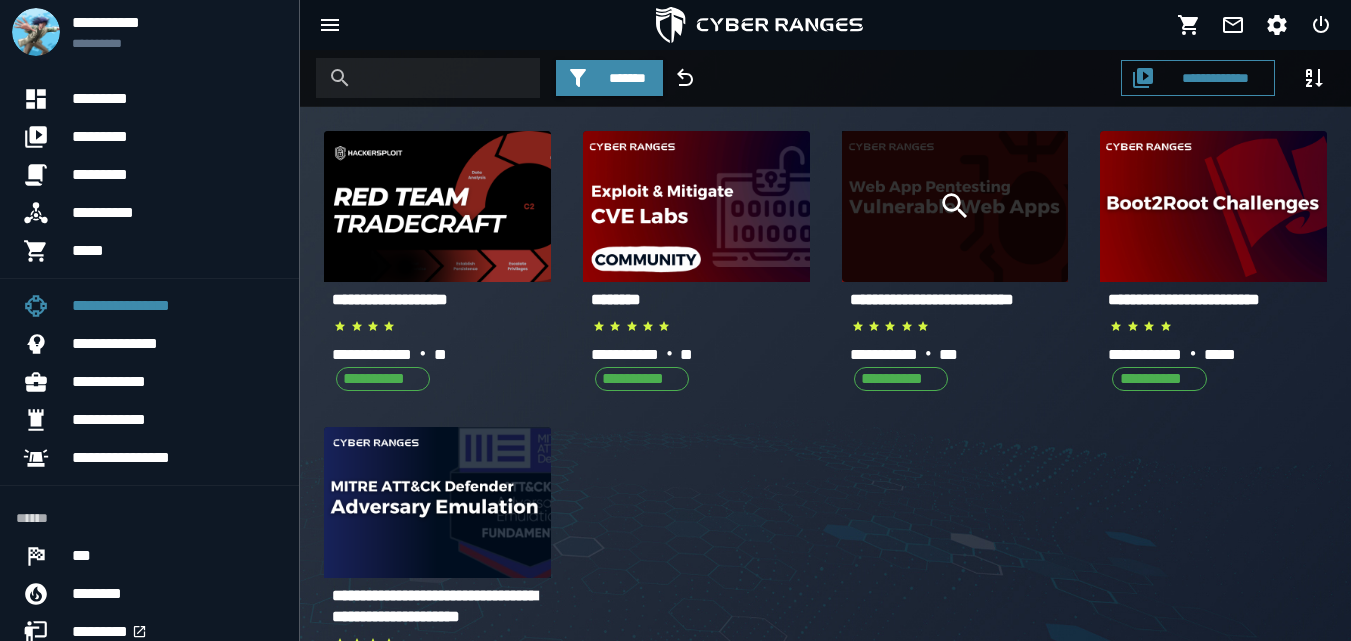click 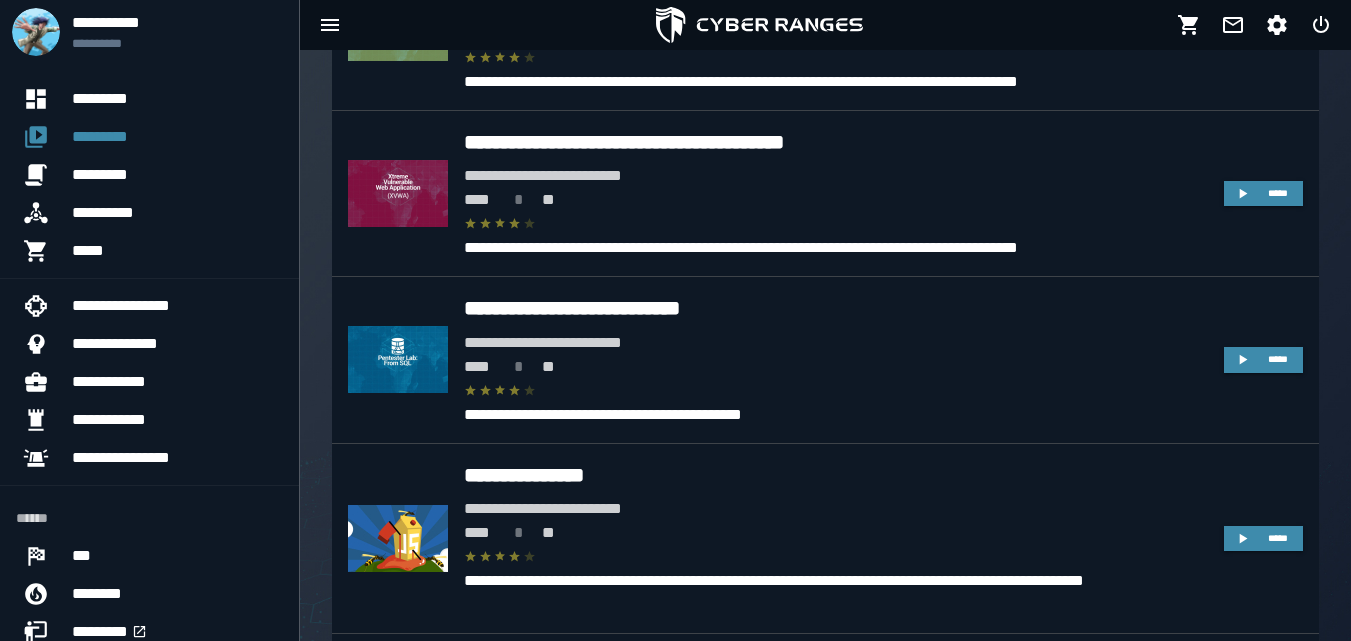 scroll, scrollTop: 812, scrollLeft: 0, axis: vertical 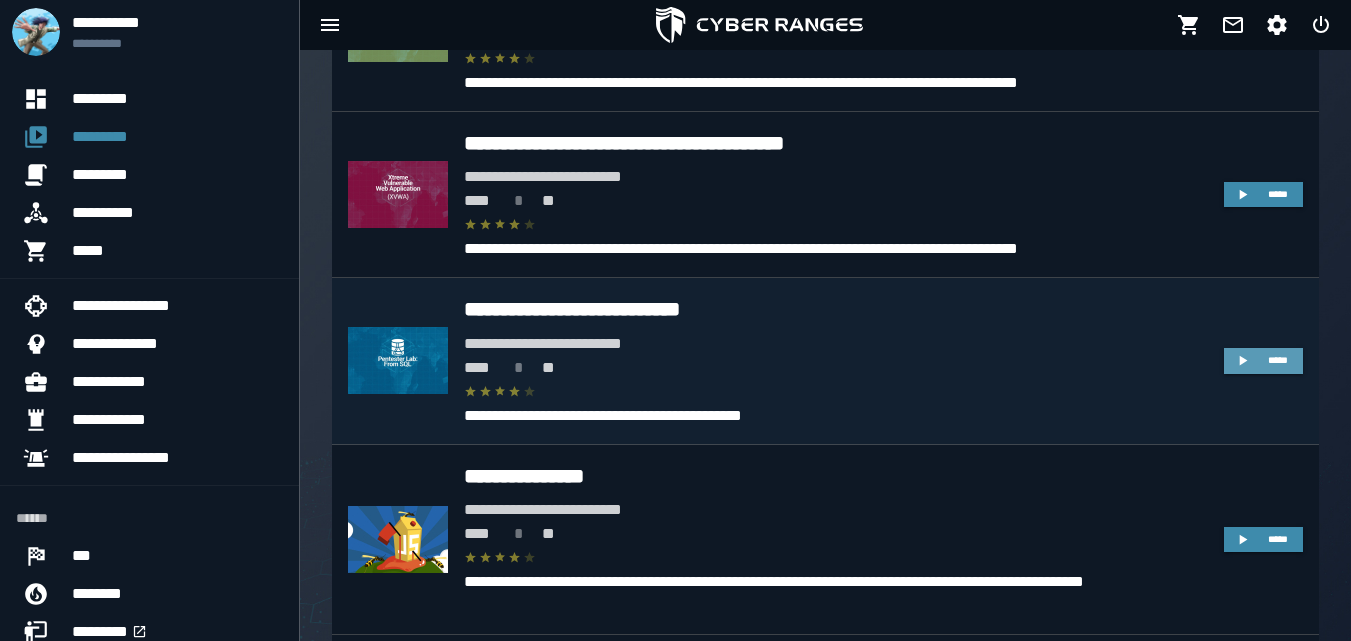 click on "*****" at bounding box center [1263, 361] 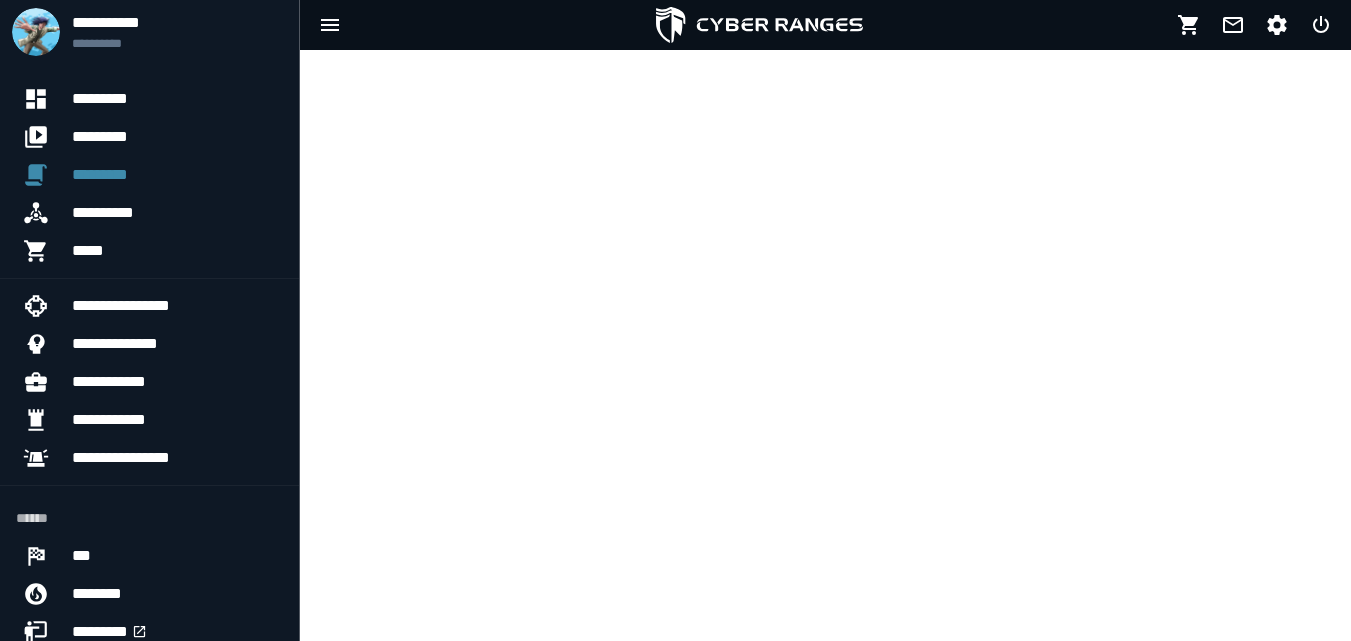 scroll, scrollTop: 0, scrollLeft: 0, axis: both 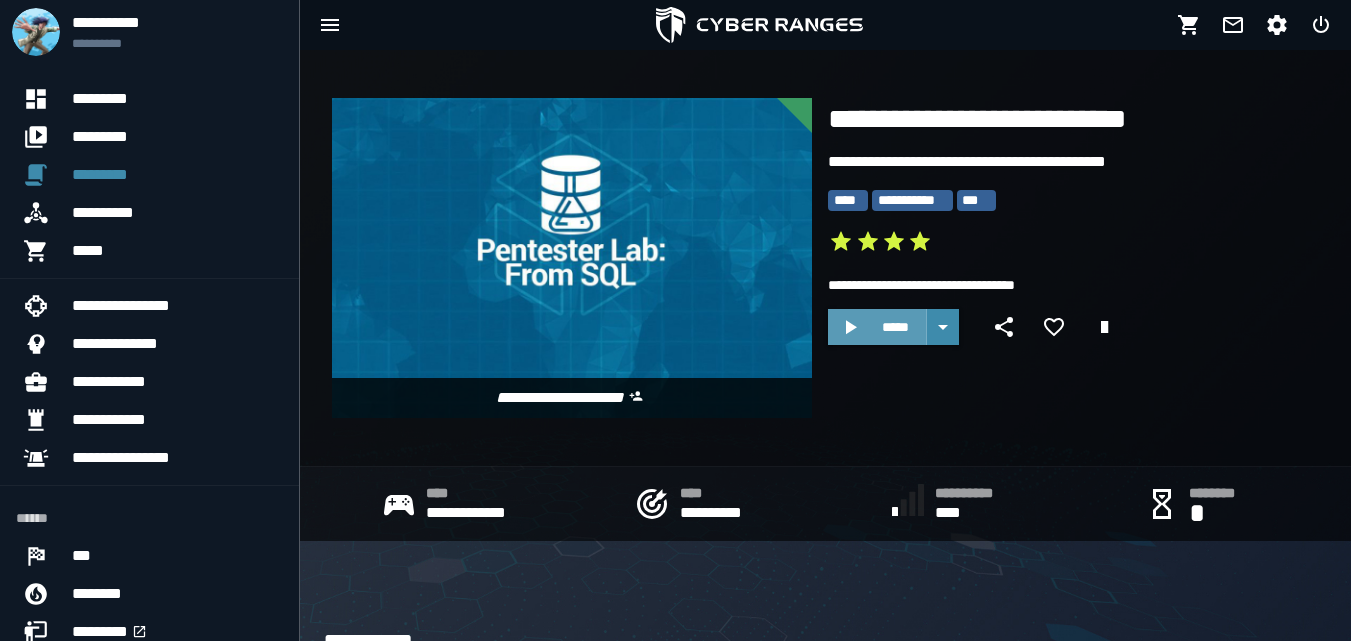 click 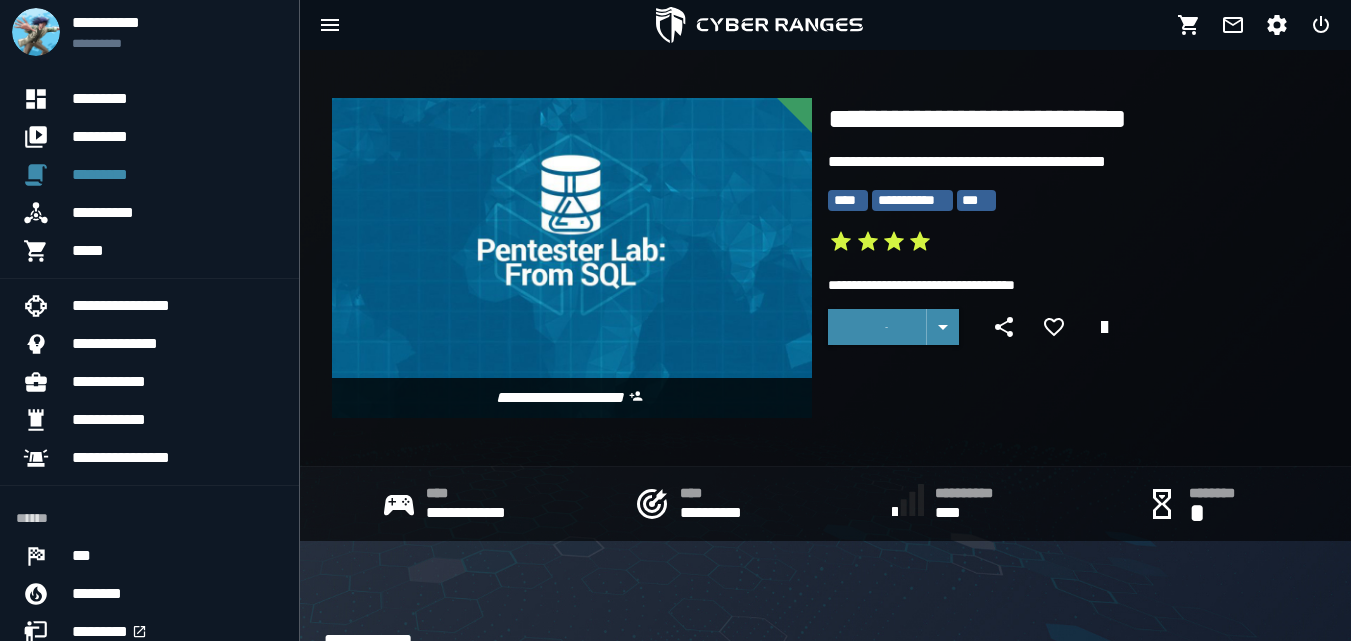 click at bounding box center [877, 327] 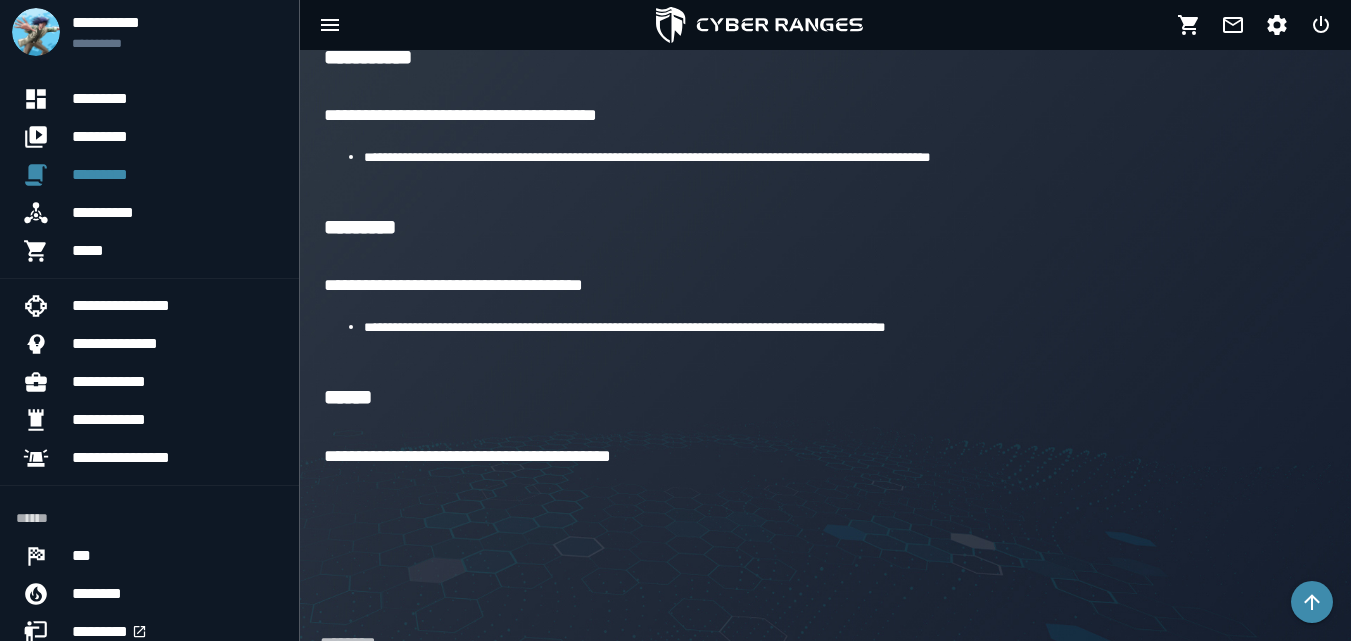 scroll, scrollTop: 0, scrollLeft: 0, axis: both 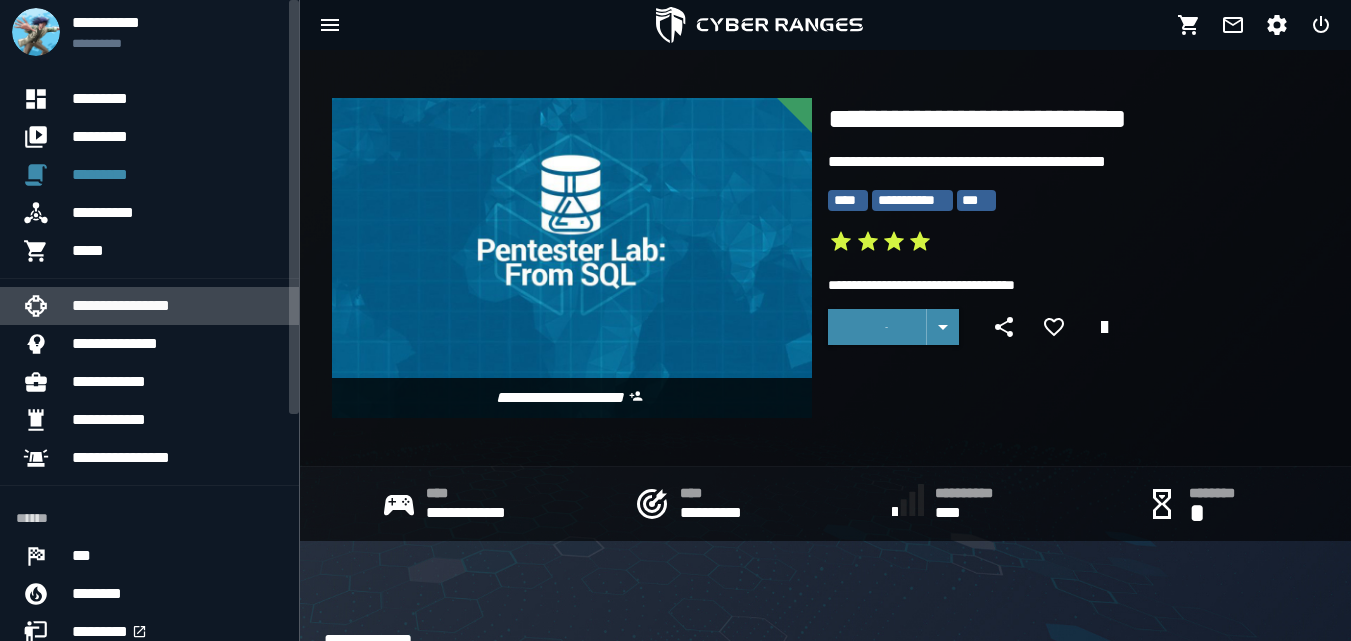 click on "**********" at bounding box center (177, 306) 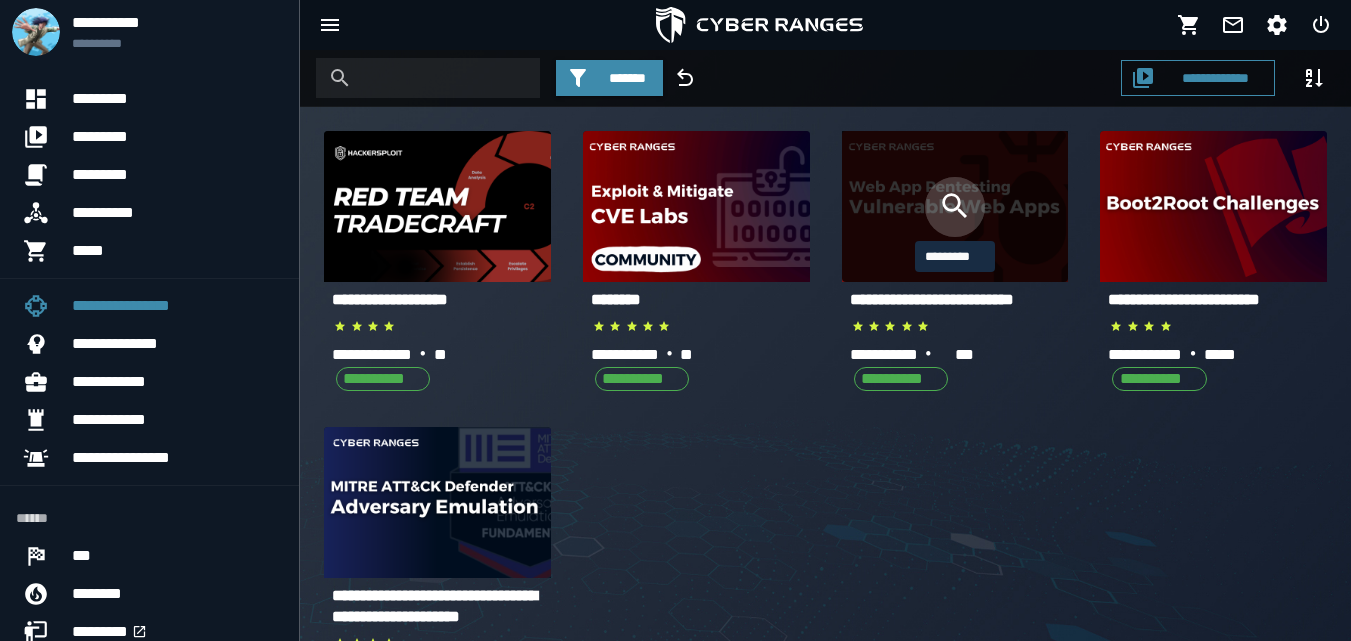 click 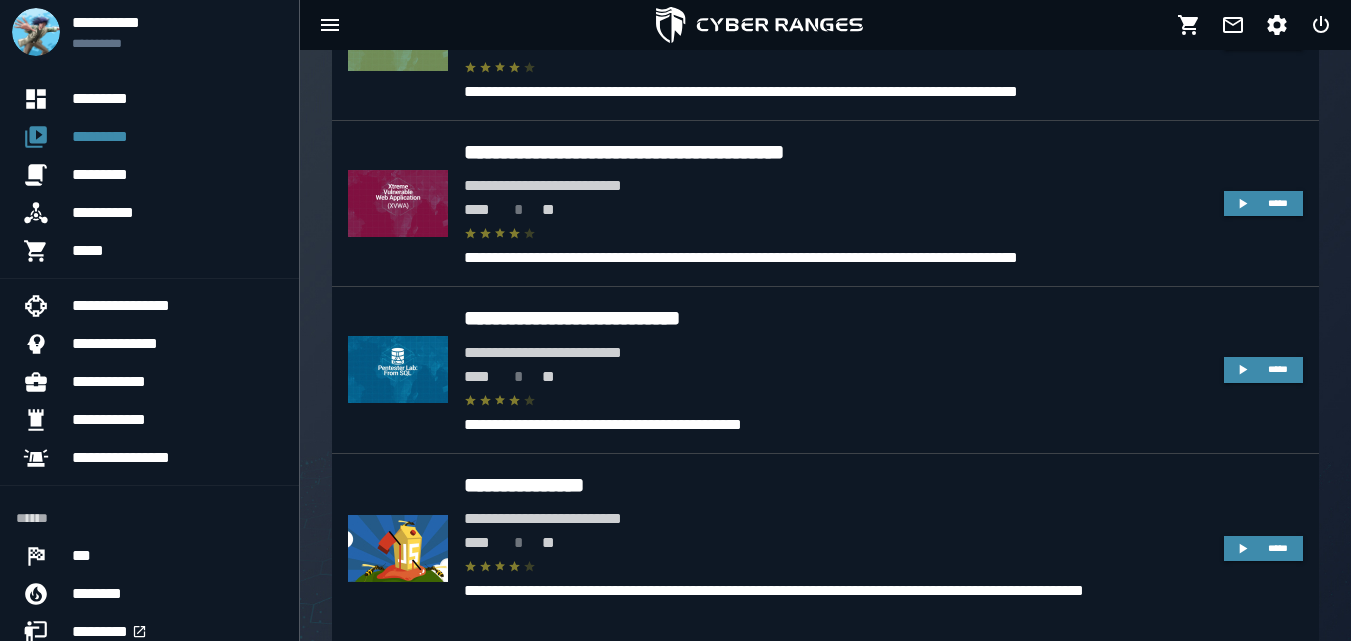 scroll, scrollTop: 850, scrollLeft: 0, axis: vertical 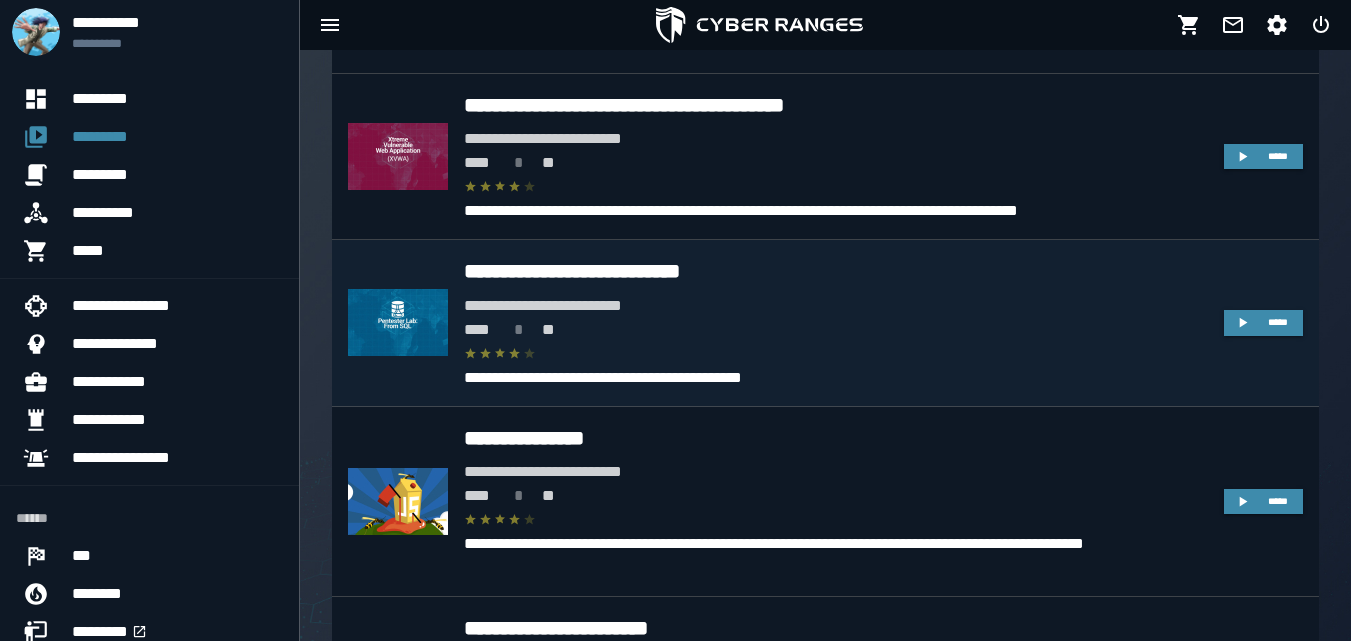 click on "**** * **" at bounding box center [836, 330] 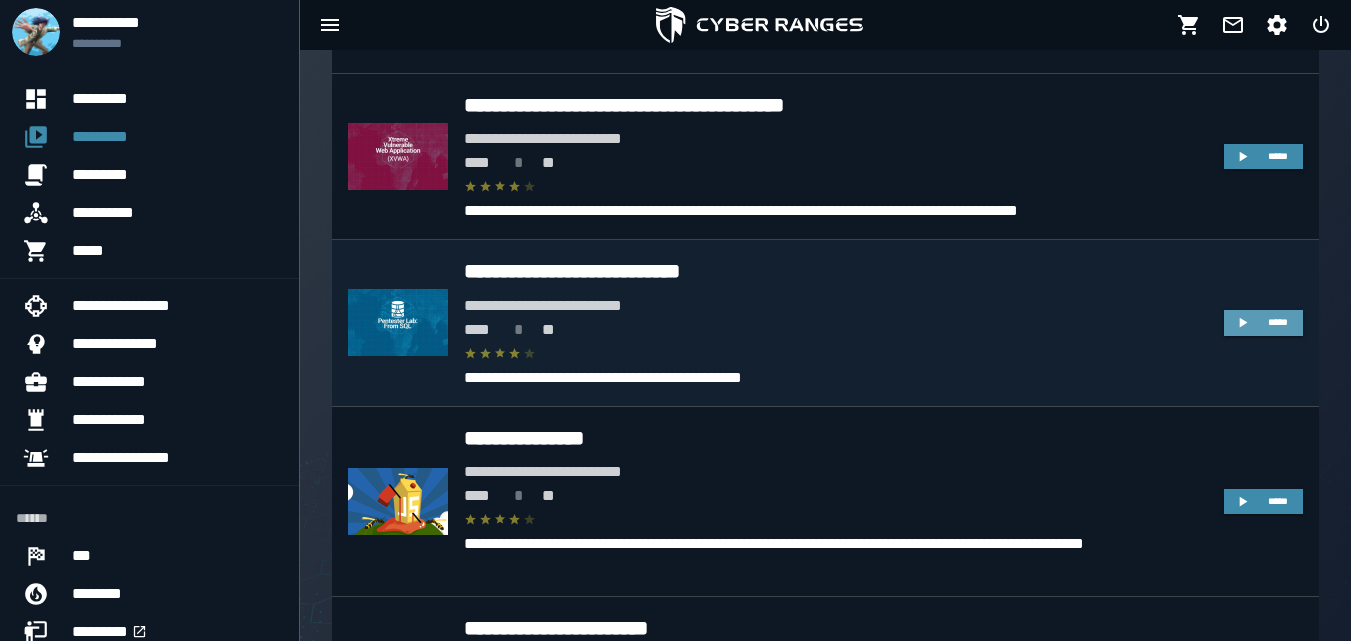 click on "*****" at bounding box center (1263, 323) 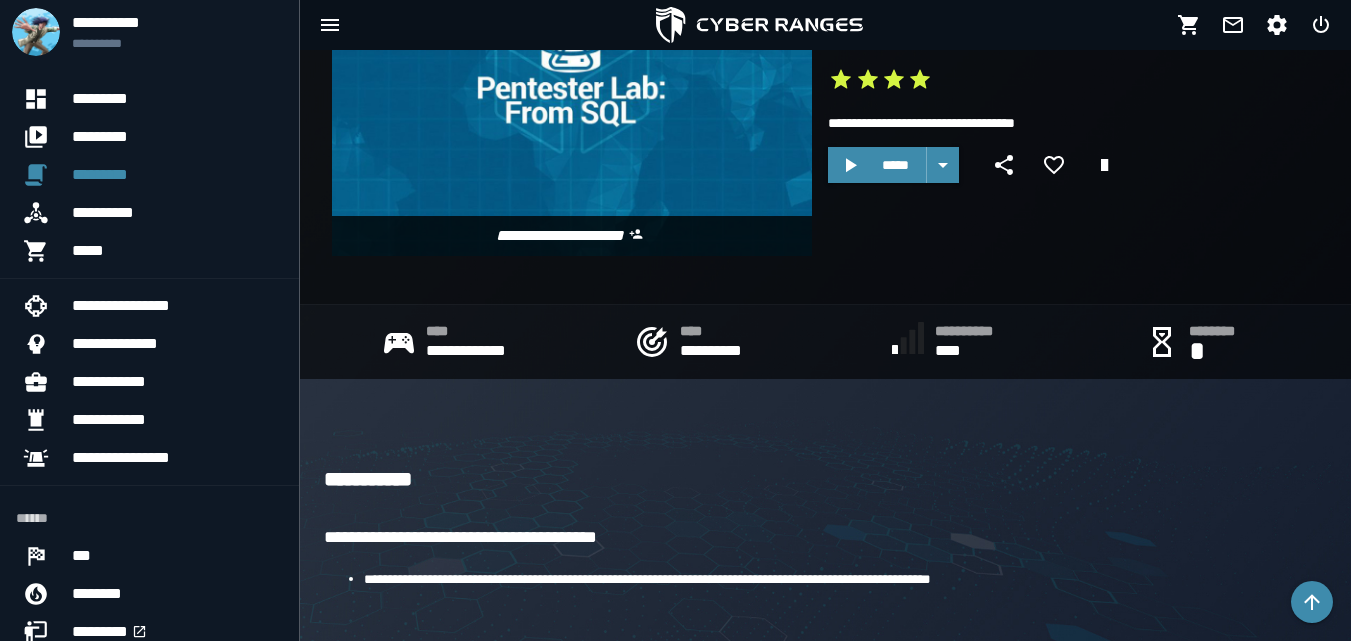 scroll, scrollTop: 76, scrollLeft: 0, axis: vertical 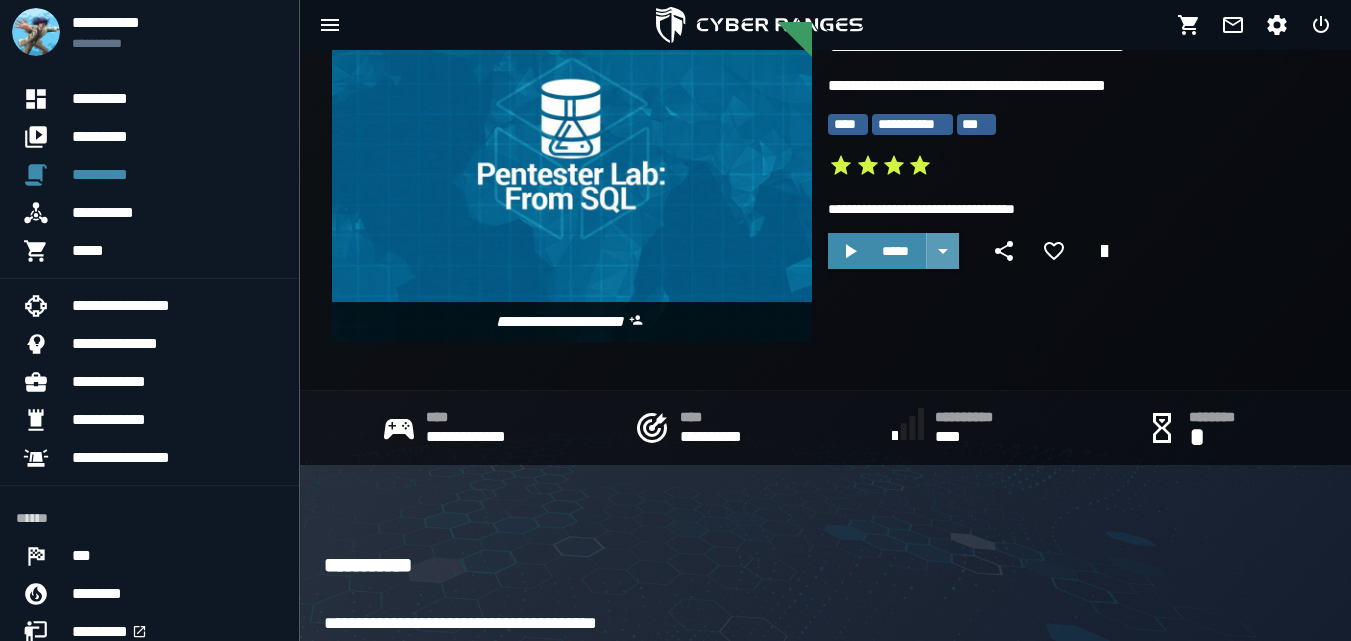 click at bounding box center [943, 251] 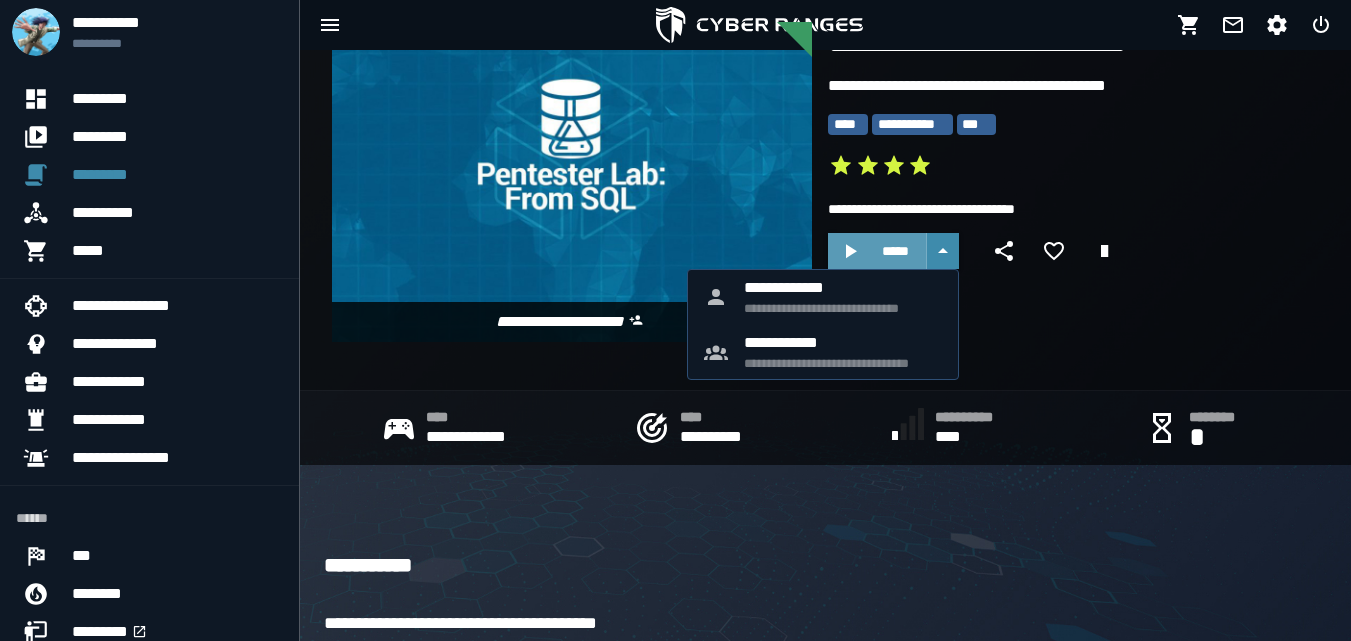 click 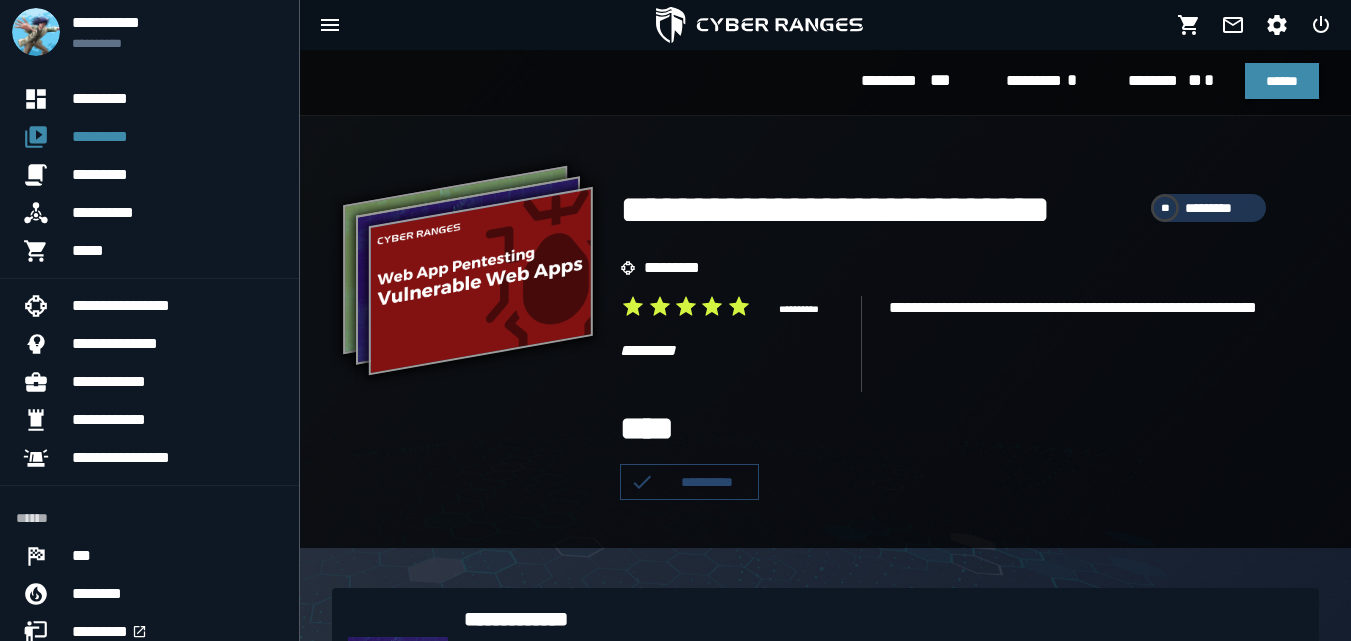scroll, scrollTop: 0, scrollLeft: 0, axis: both 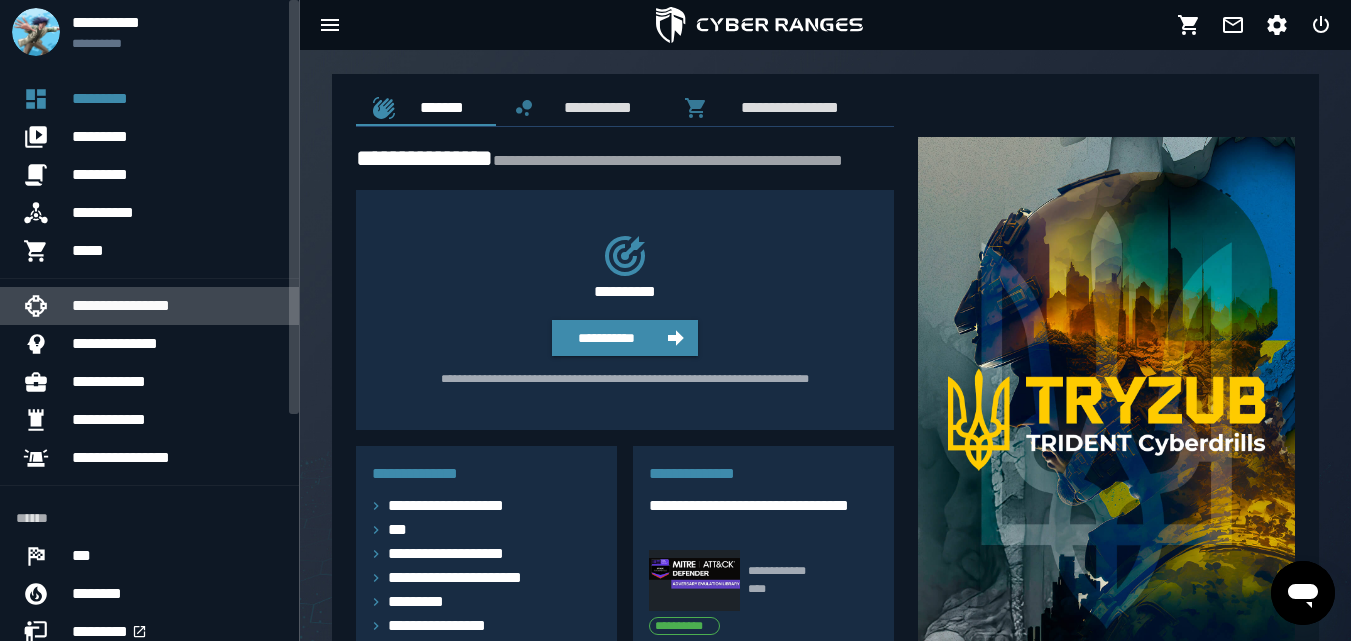 click on "**********" at bounding box center [177, 306] 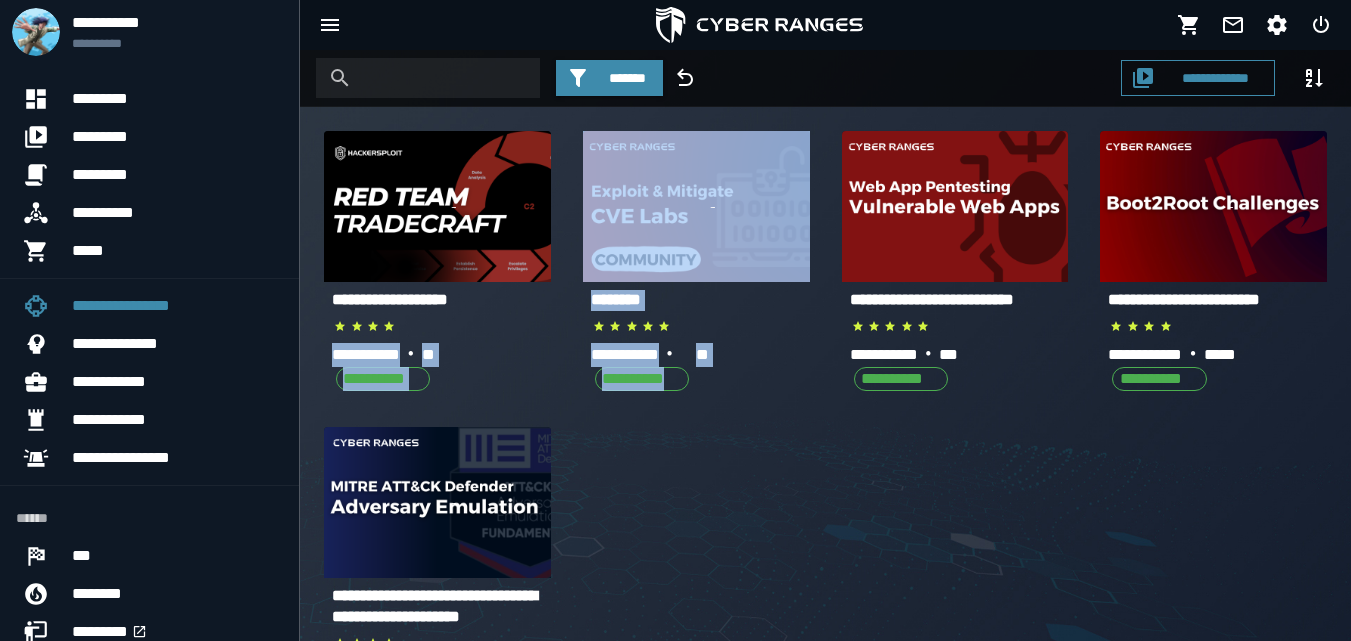 drag, startPoint x: 712, startPoint y: 388, endPoint x: 515, endPoint y: 295, distance: 217.84857 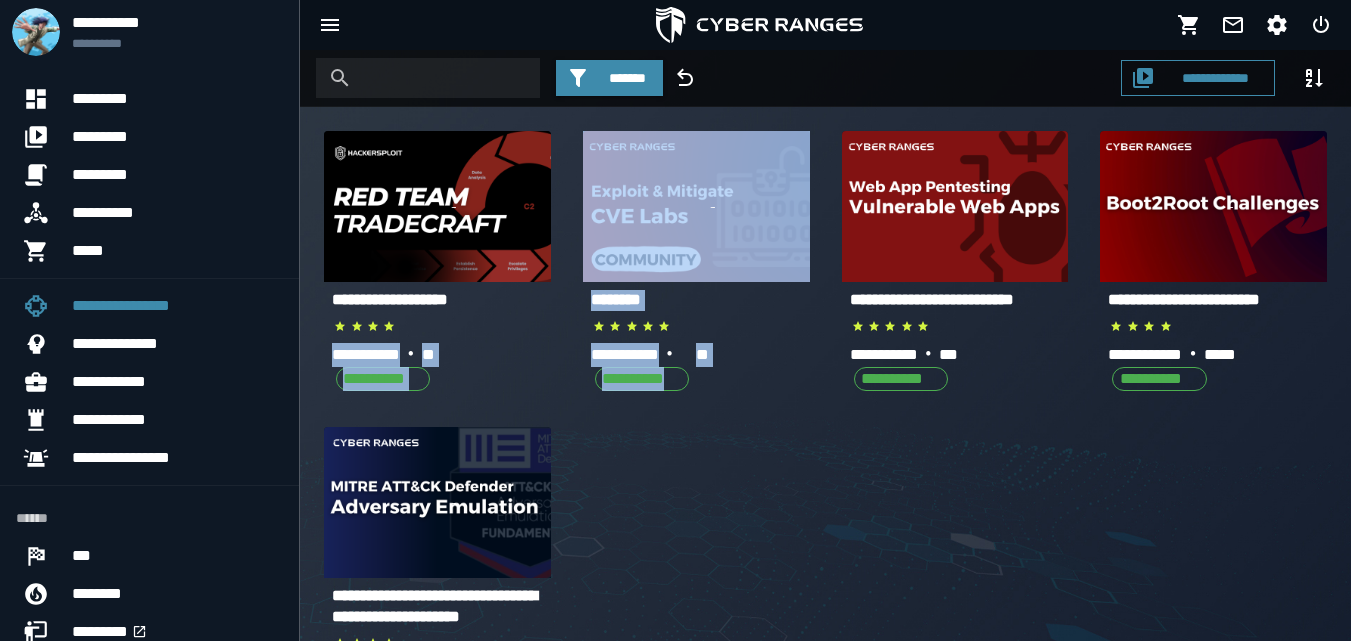 click on "**********" 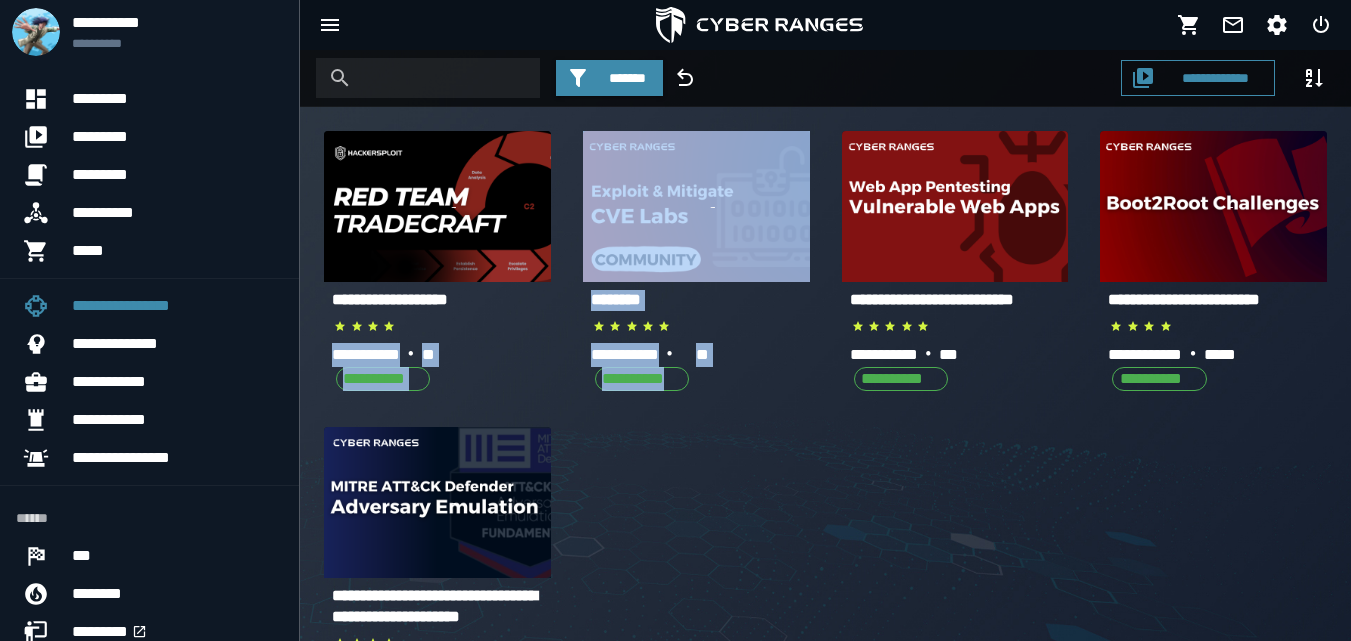 click on "**********" 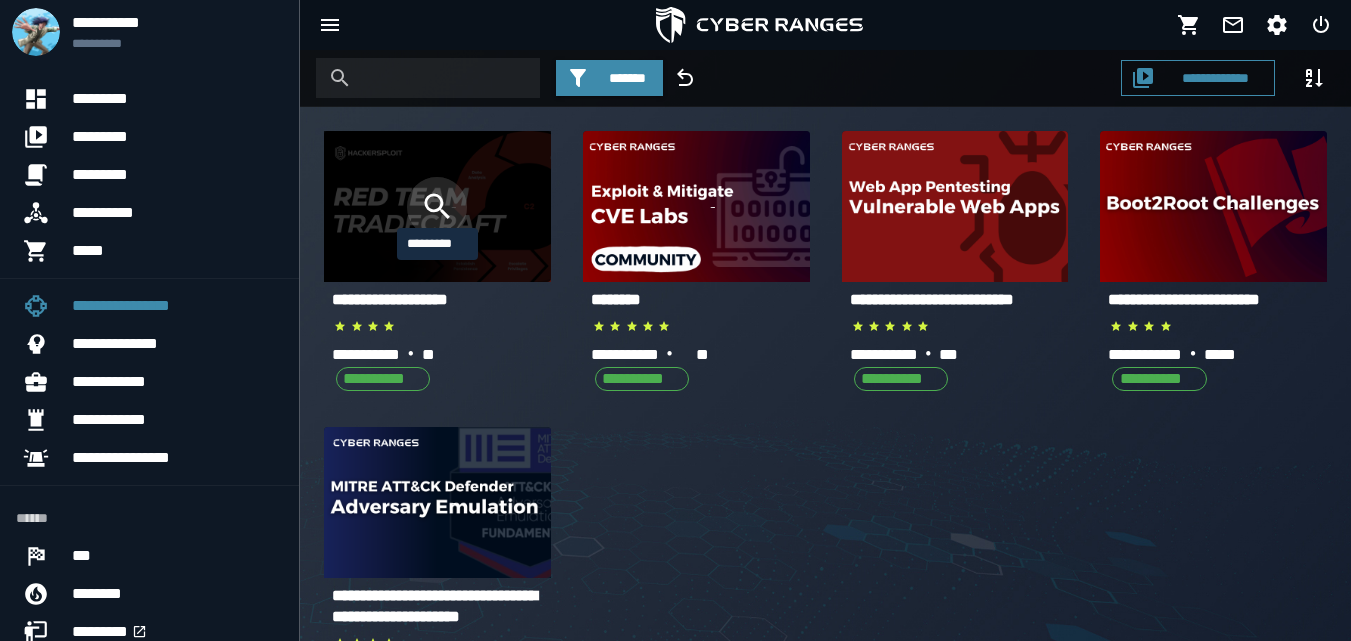 click 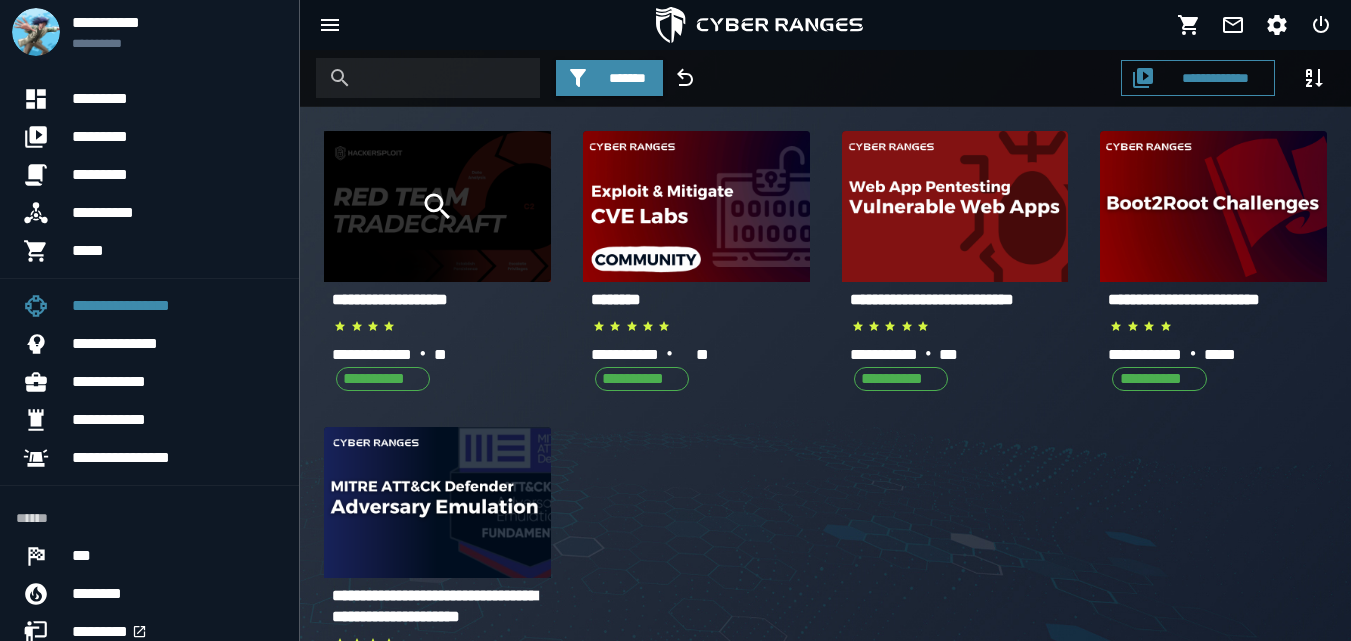 click 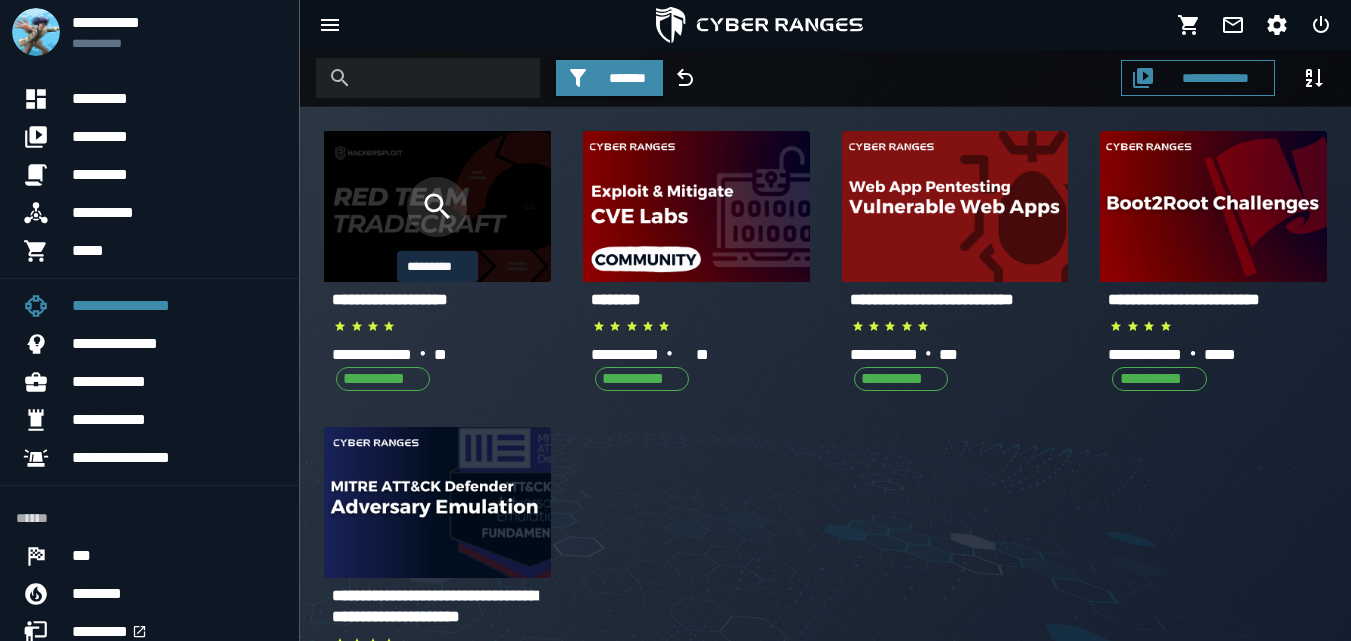 click 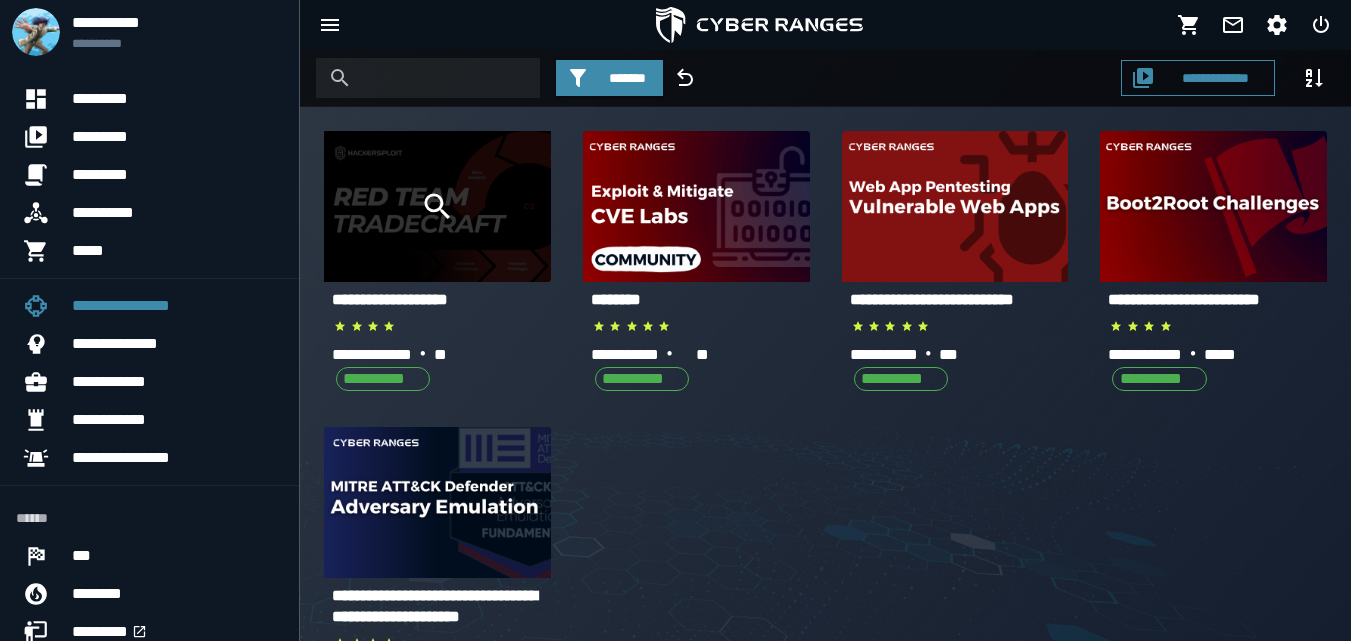 click 